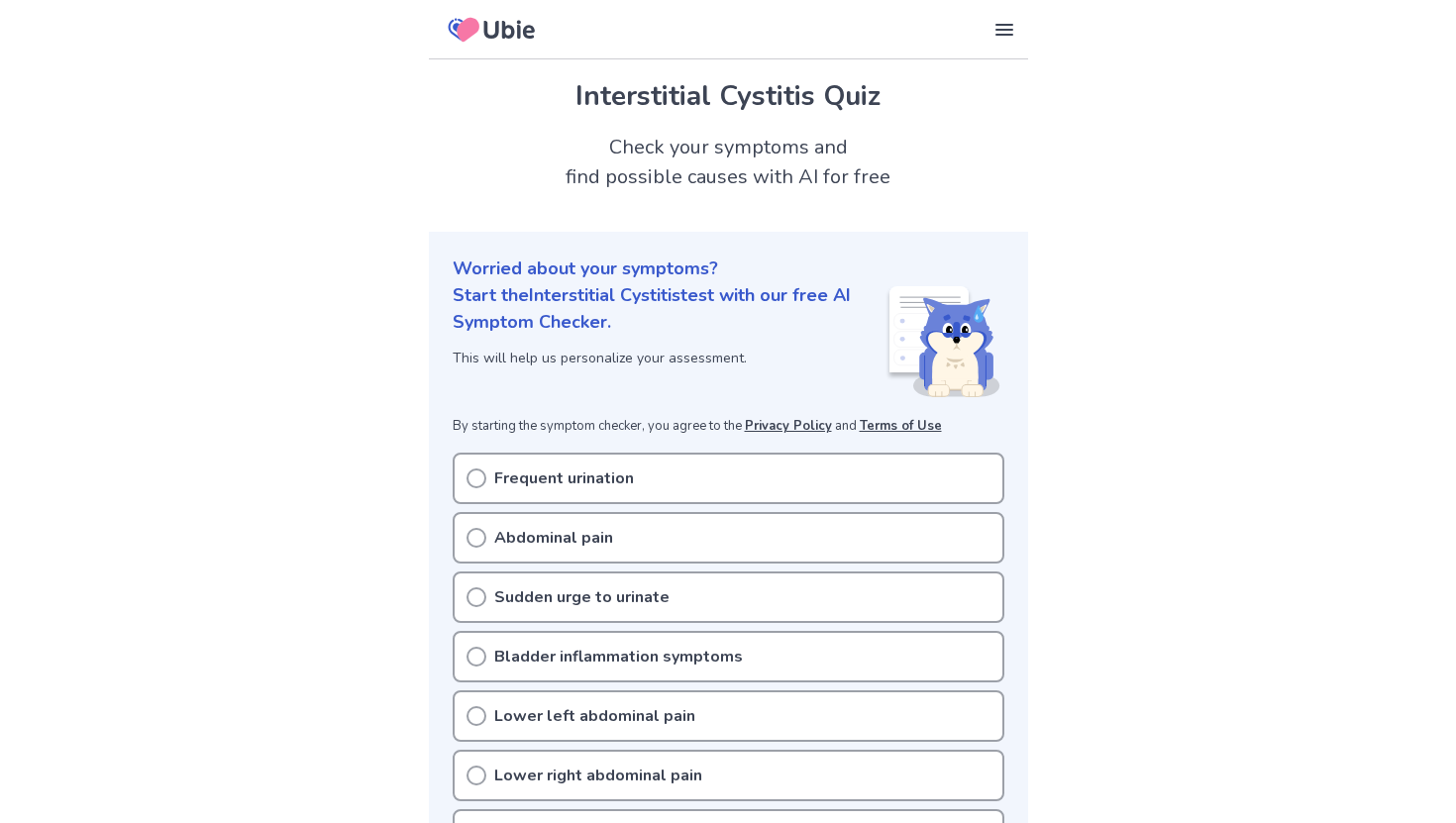 scroll, scrollTop: 0, scrollLeft: 0, axis: both 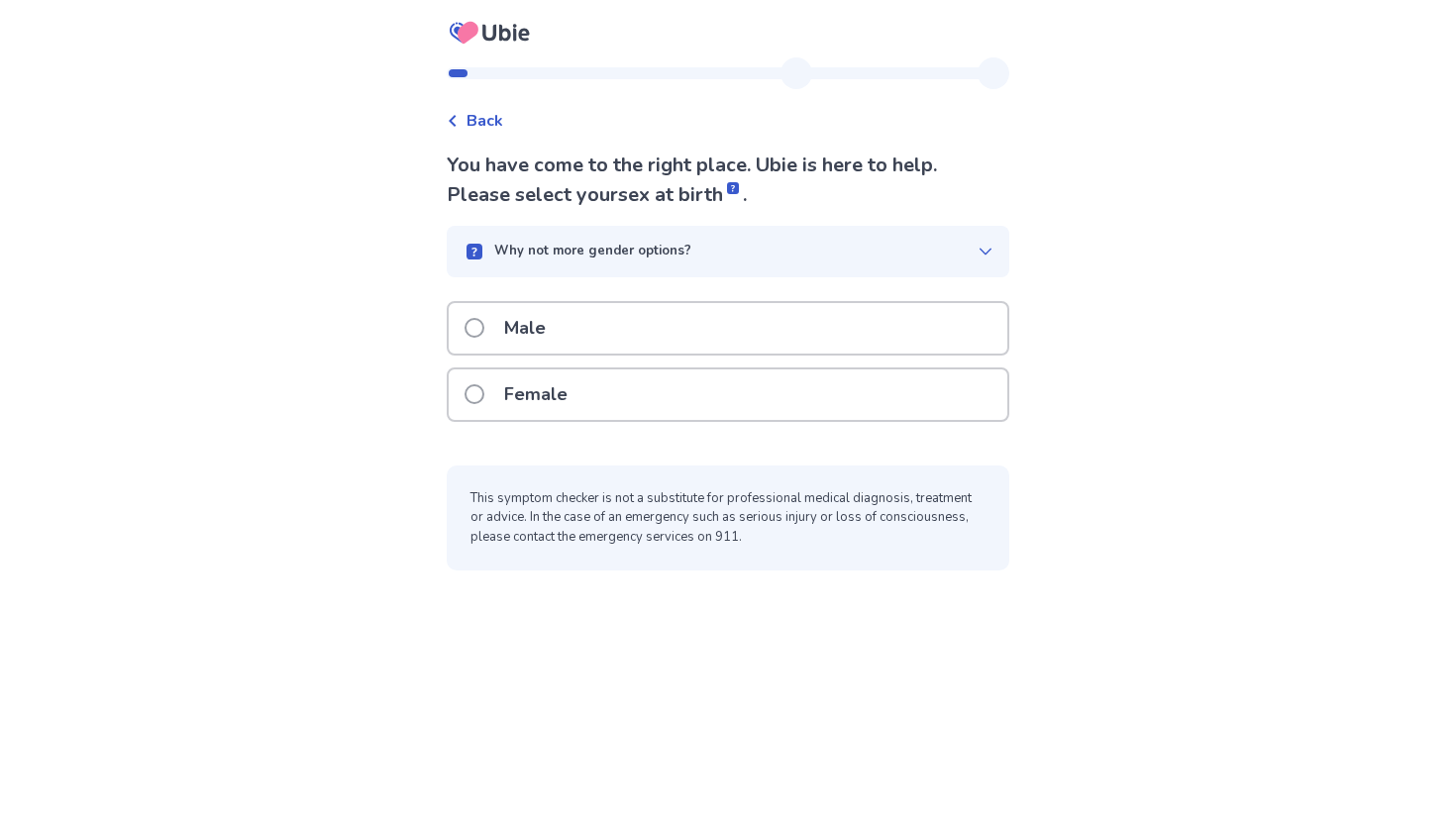click on "Female" at bounding box center [728, 394] 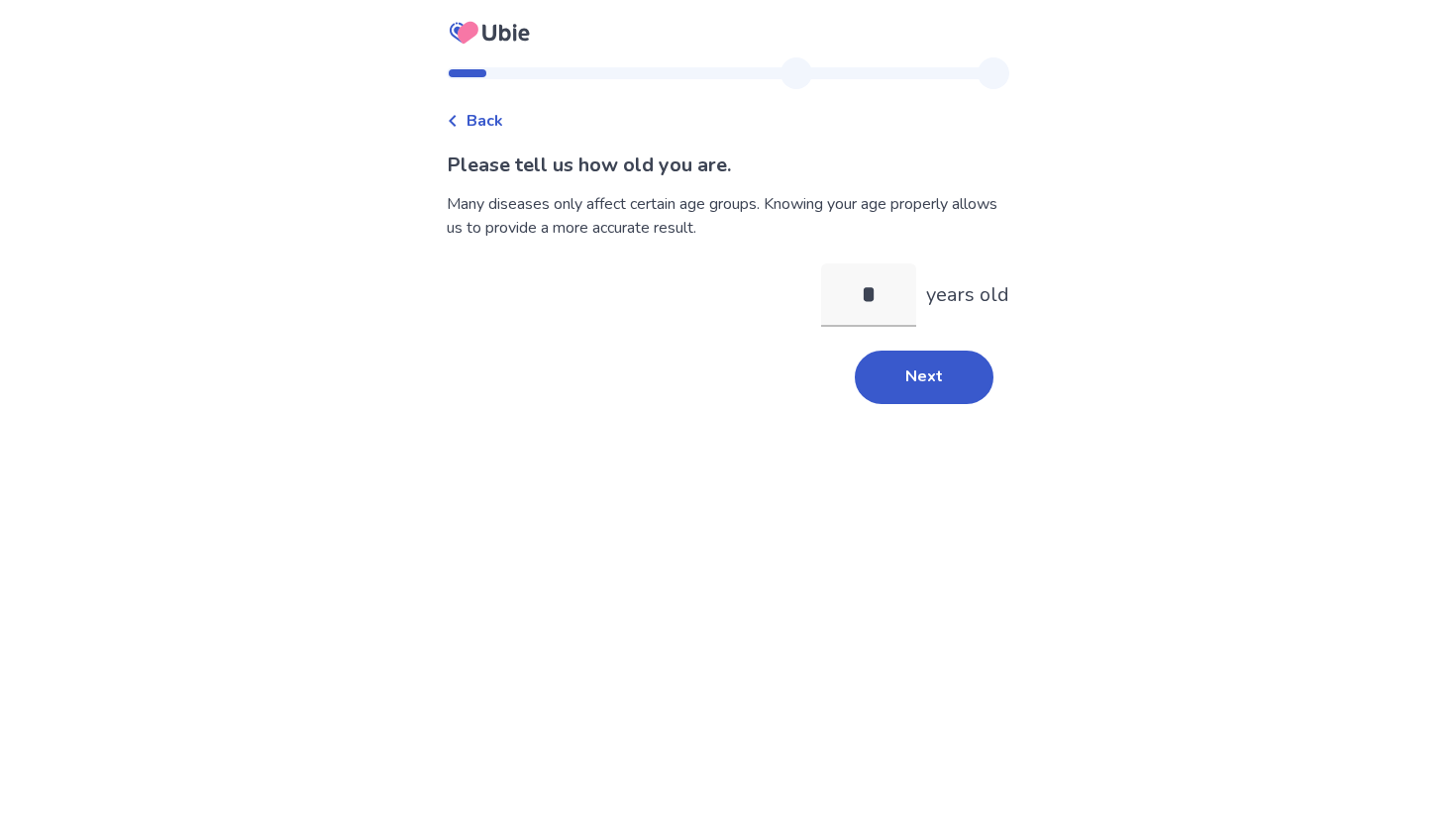 type on "**" 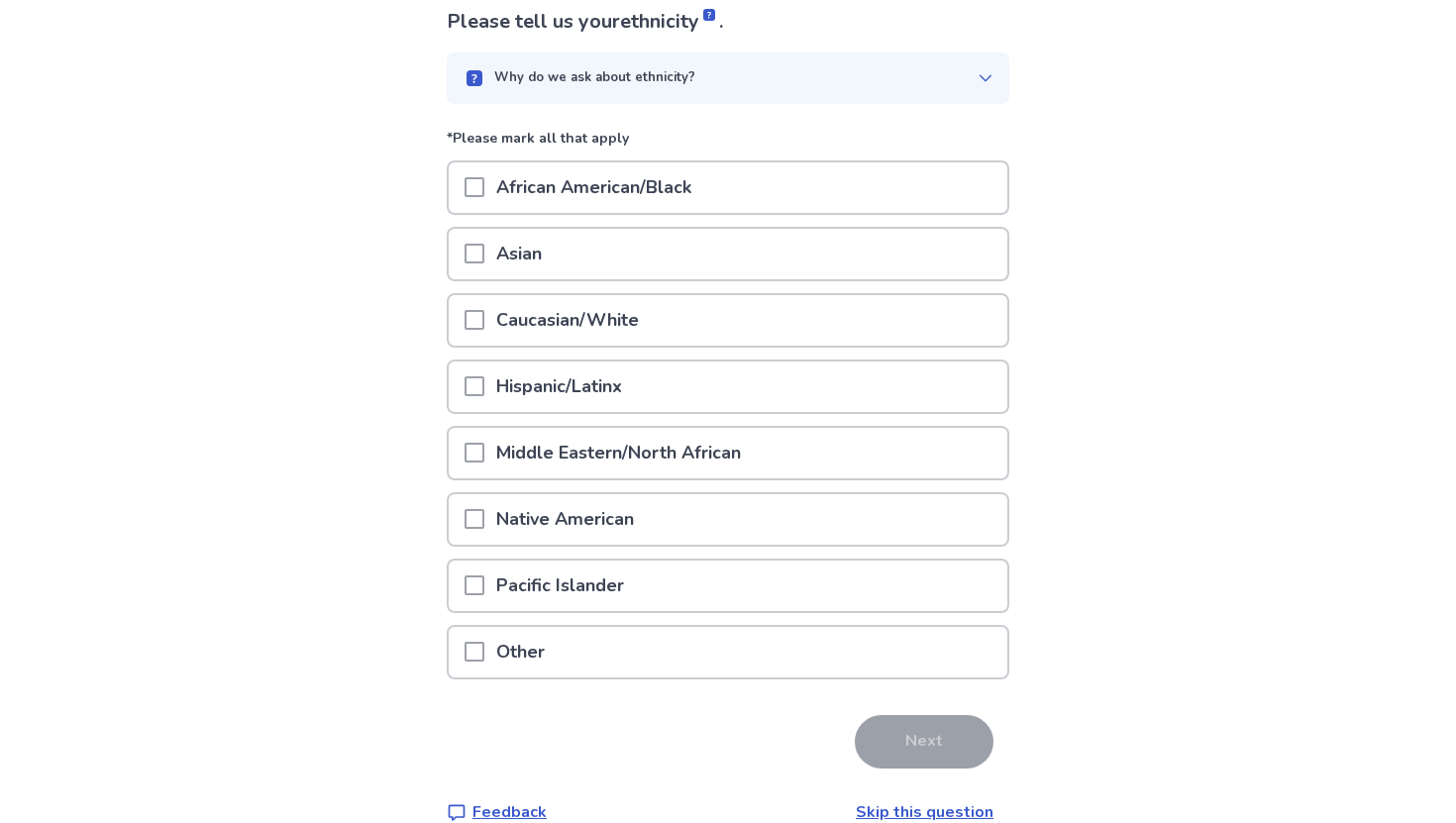 scroll, scrollTop: 150, scrollLeft: 0, axis: vertical 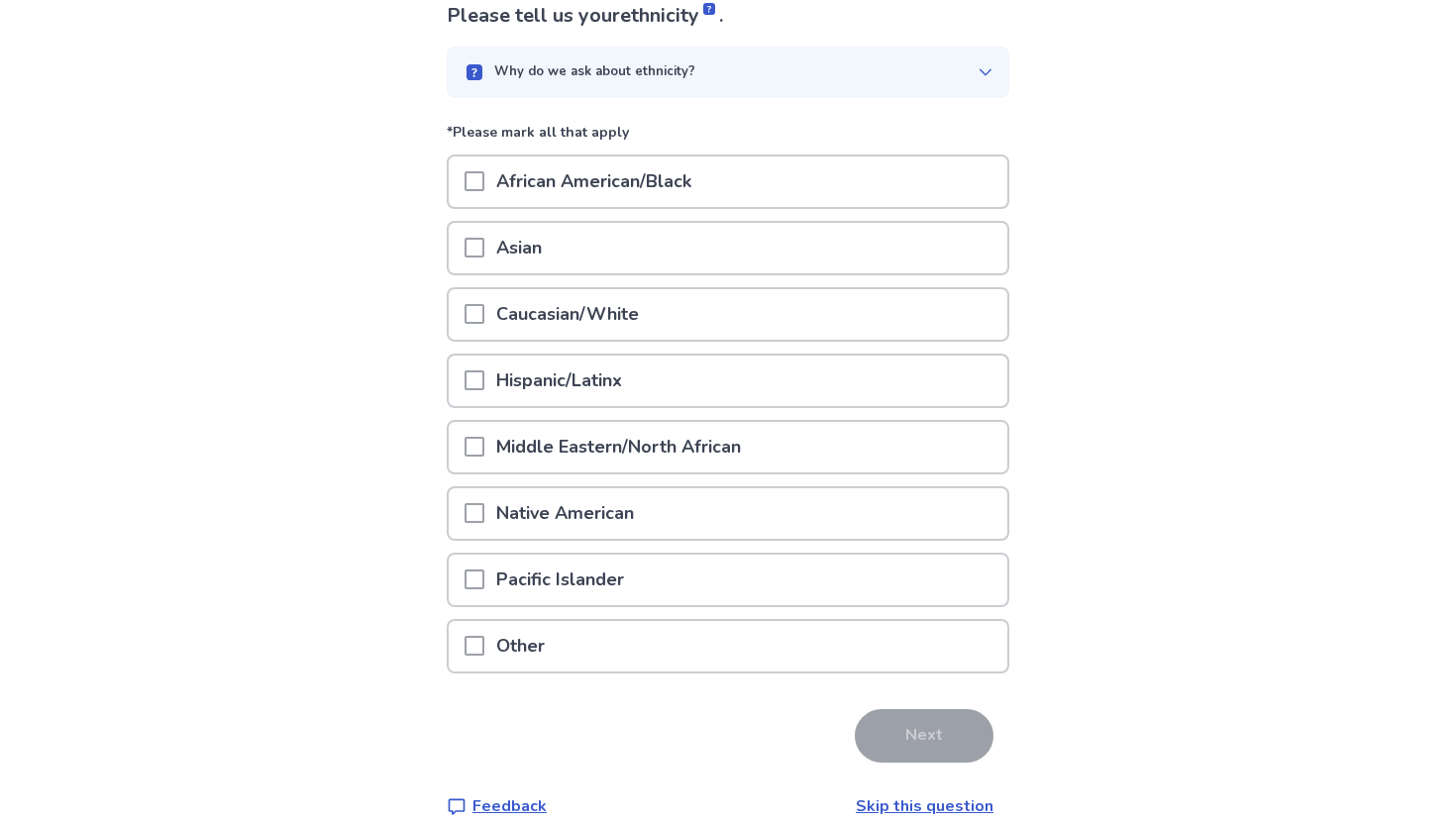 click on "Caucasian/White" at bounding box center (568, 314) 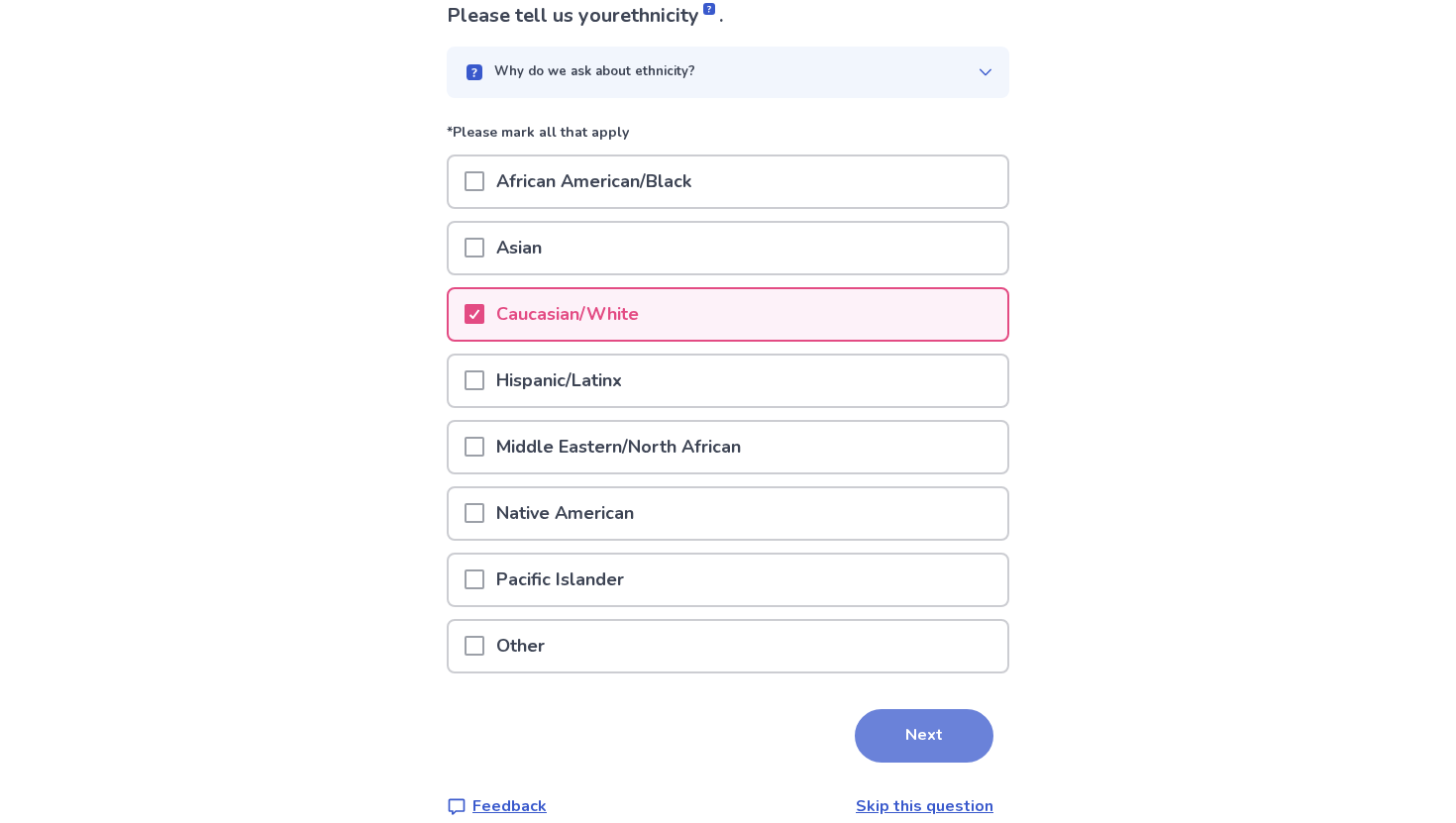 click on "Next" at bounding box center (924, 736) 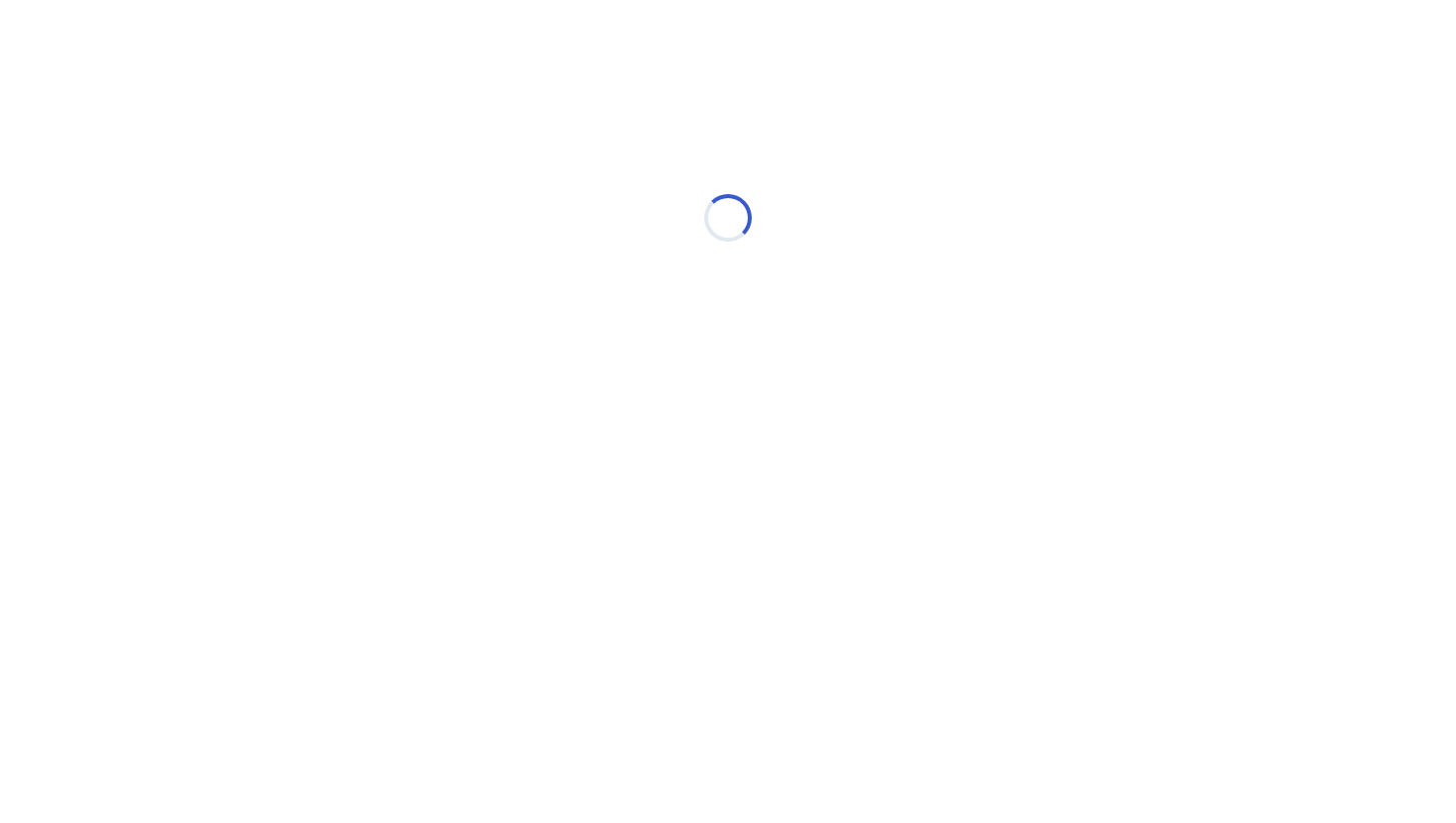 scroll, scrollTop: 0, scrollLeft: 0, axis: both 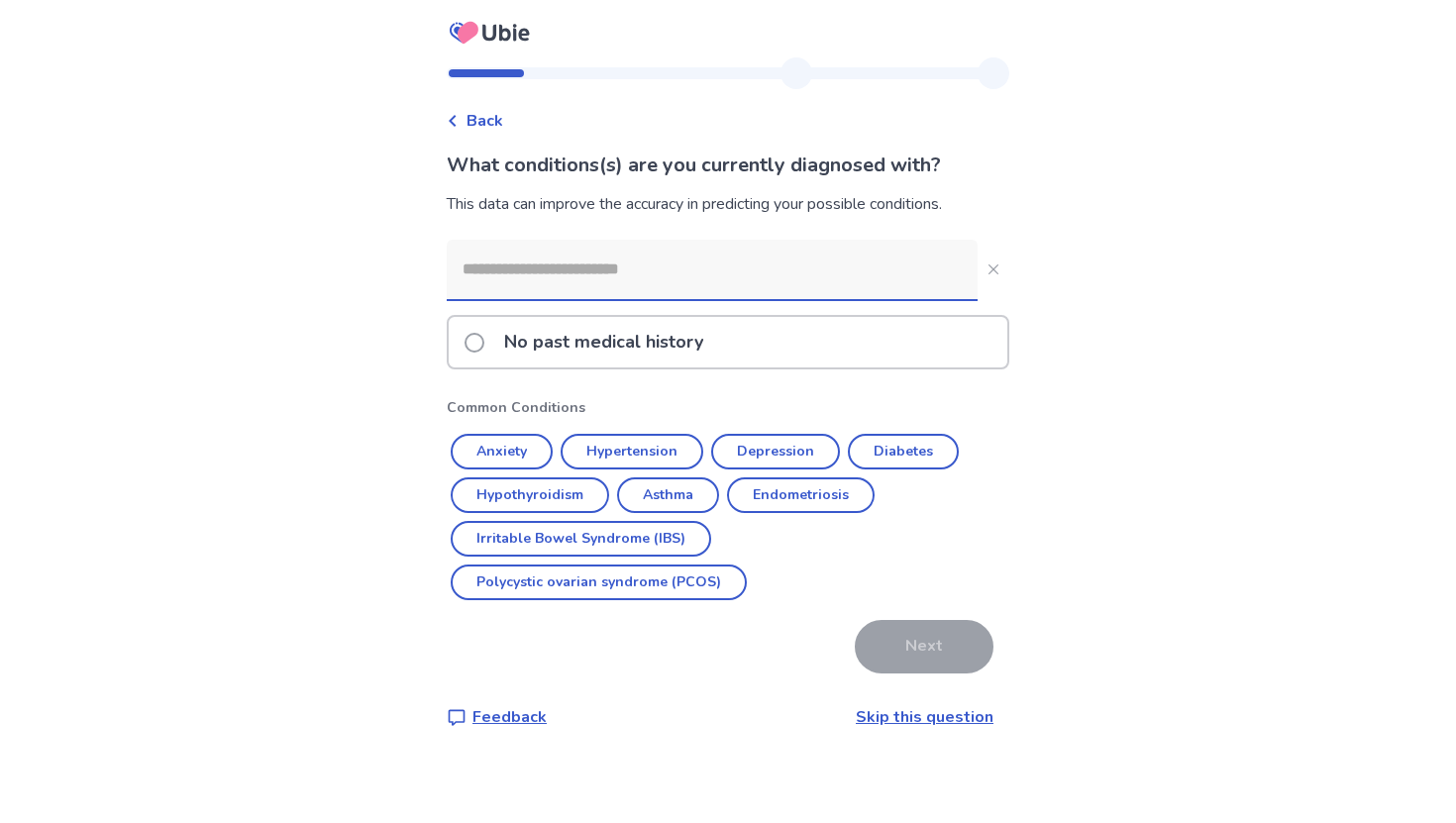 click on "No past medical history" at bounding box center [728, 342] 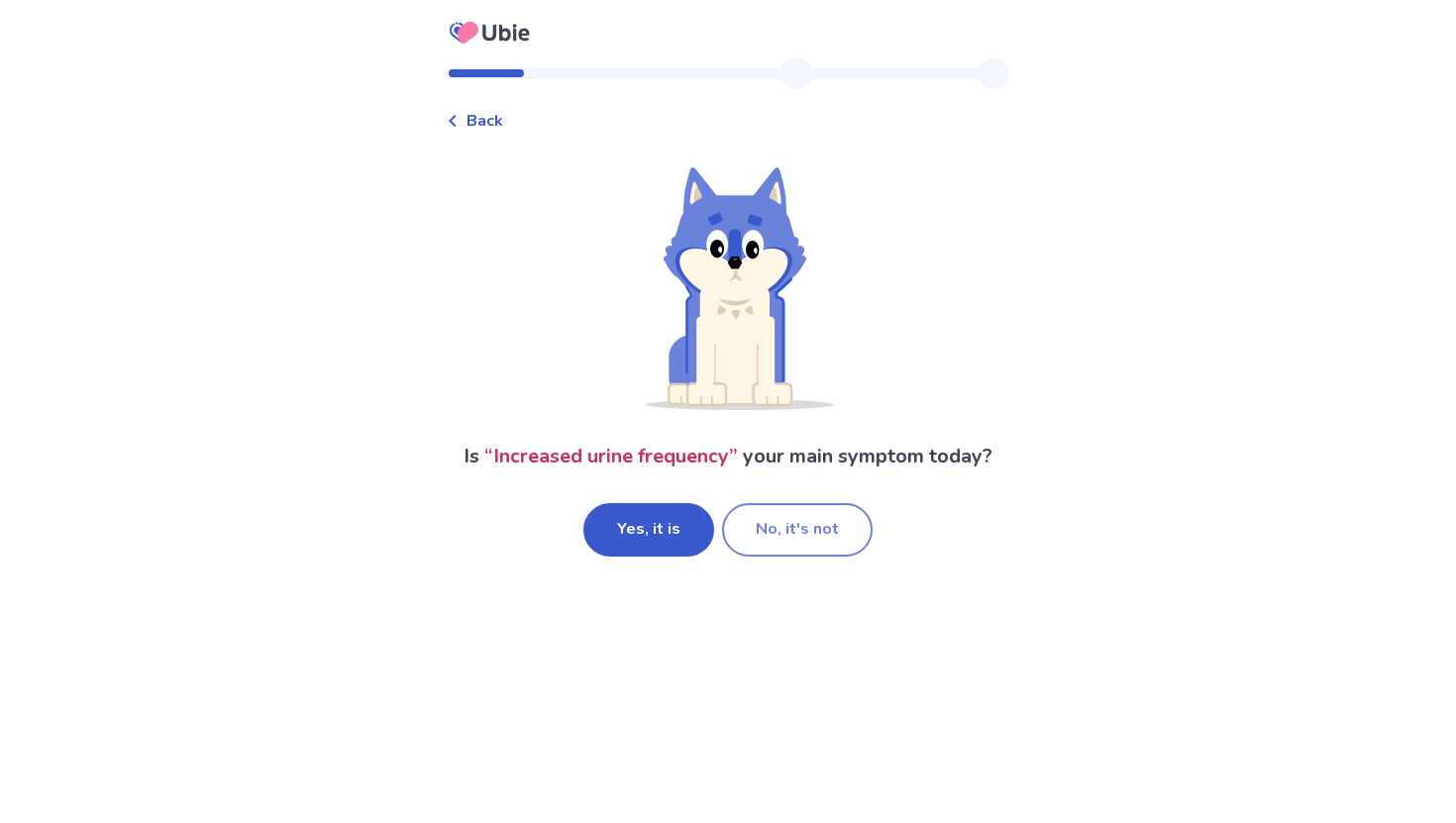 click on "No, it's not" at bounding box center [797, 530] 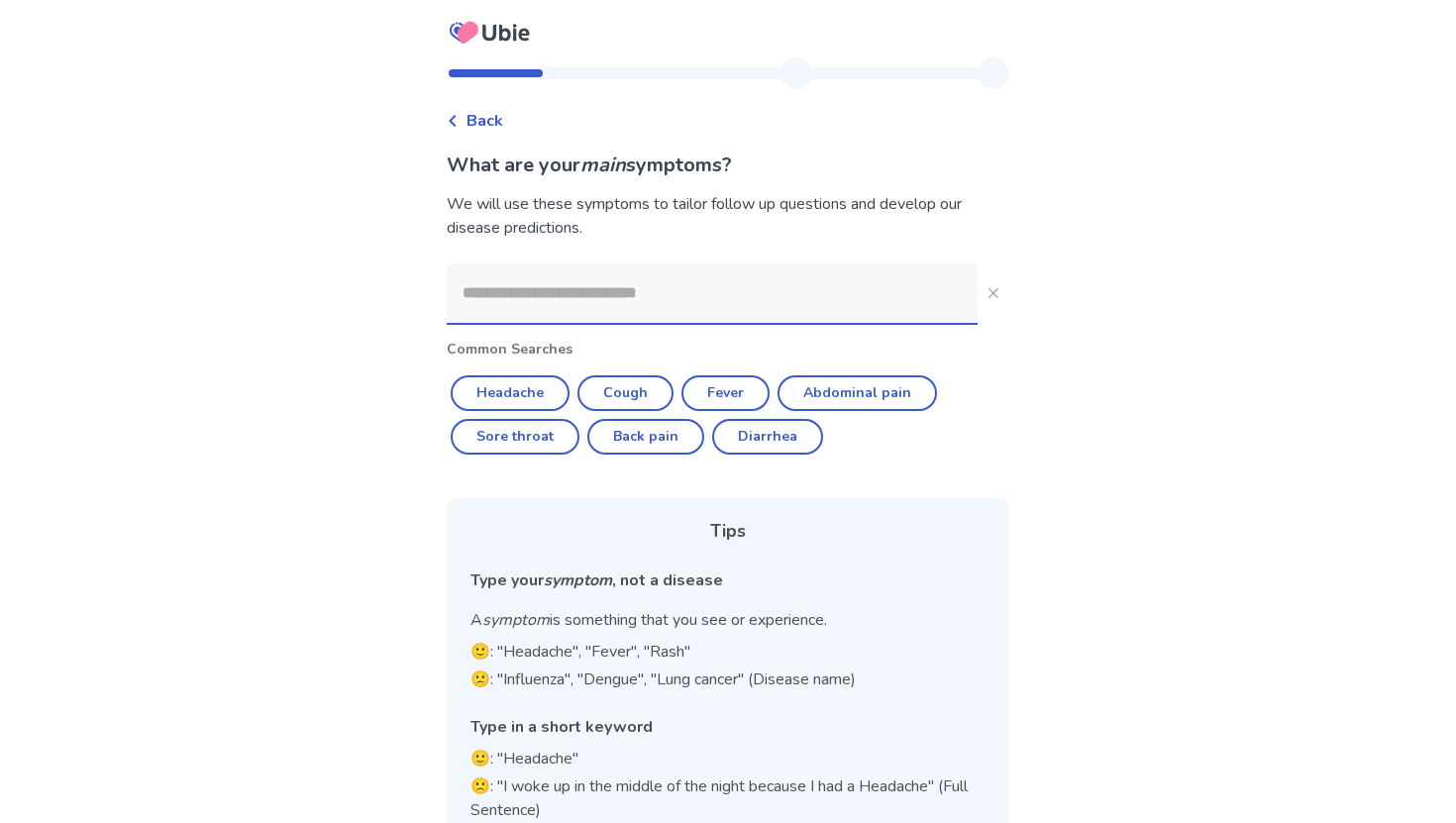 click 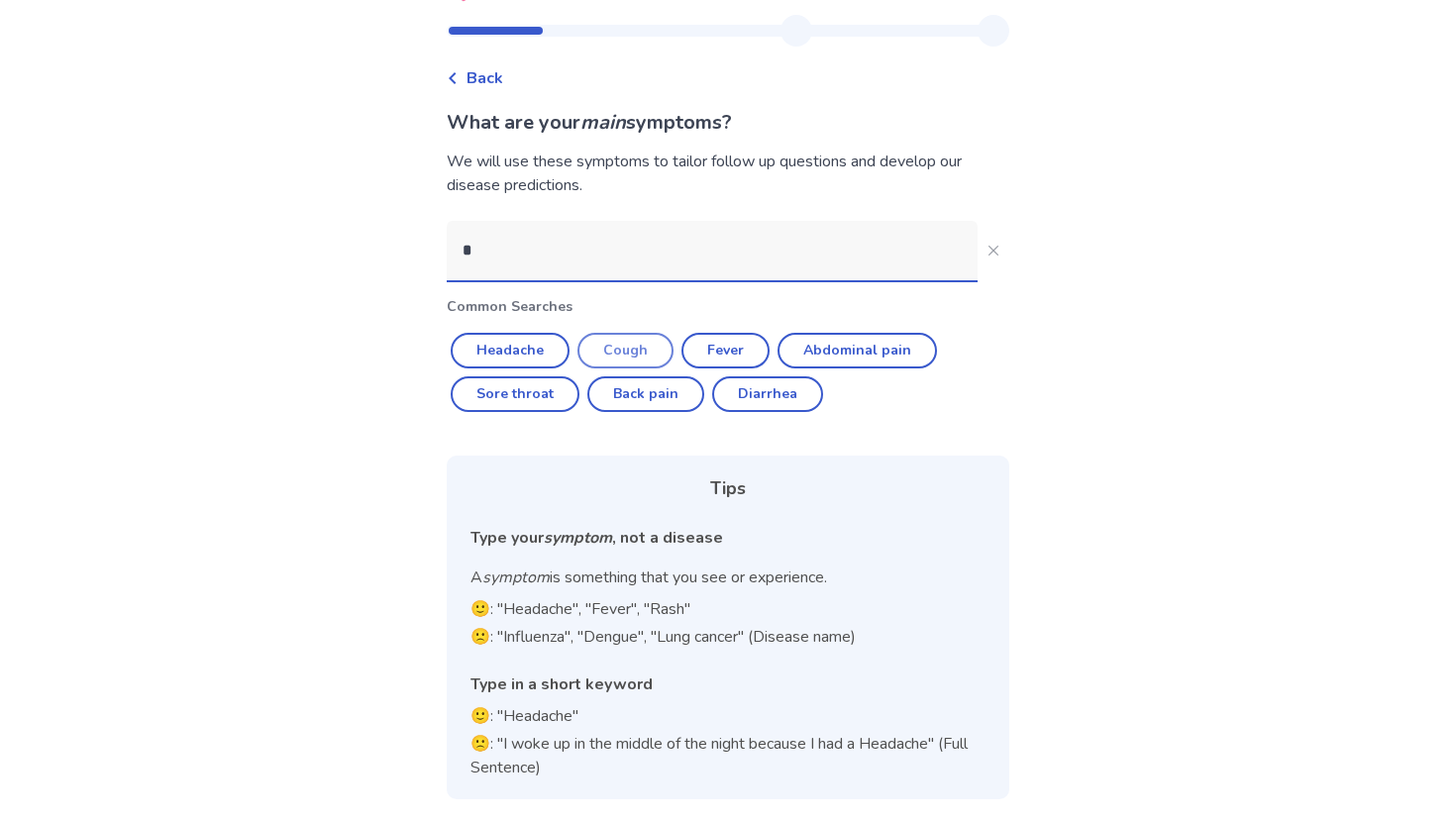 scroll, scrollTop: 0, scrollLeft: 0, axis: both 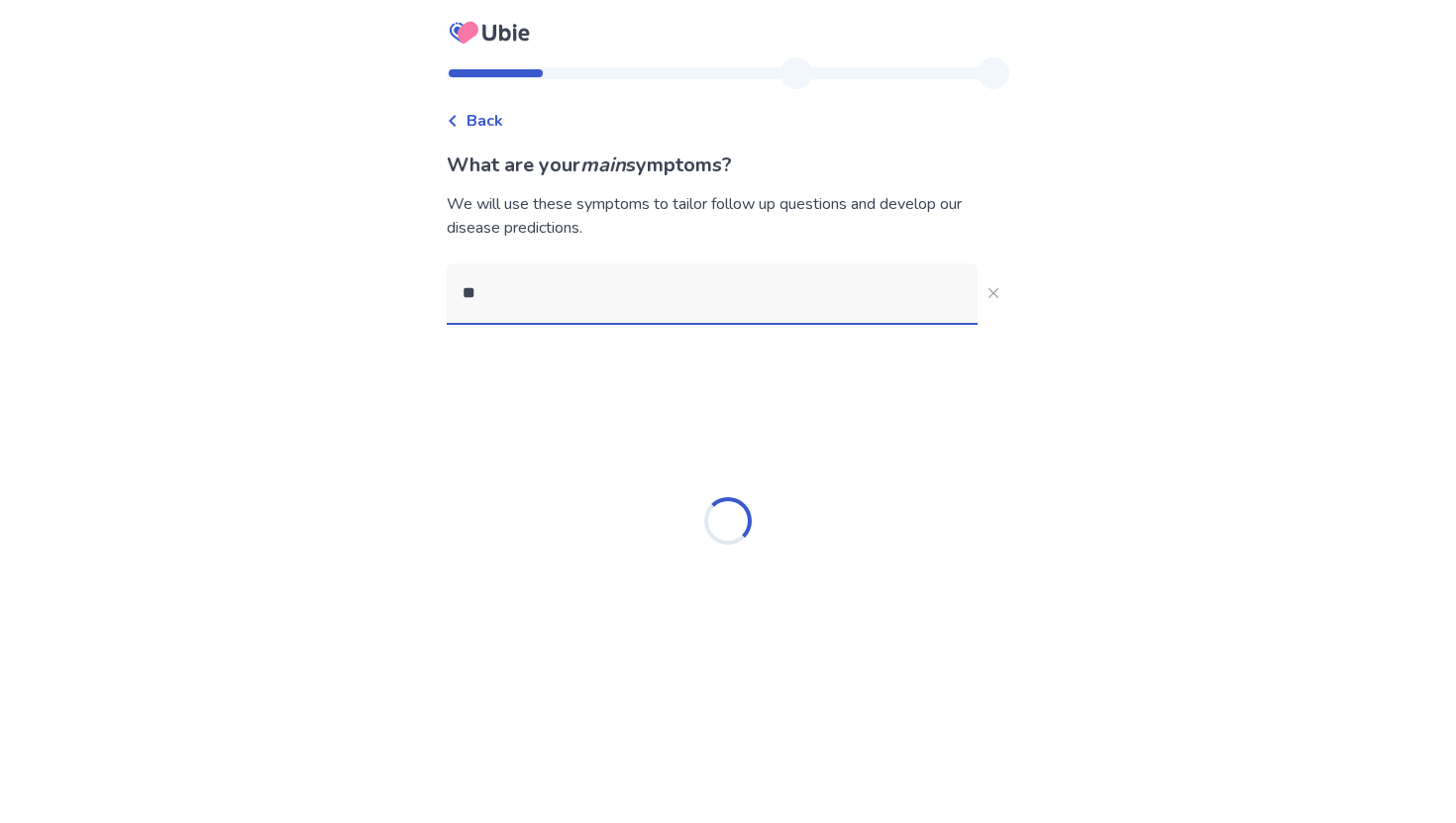 type on "*" 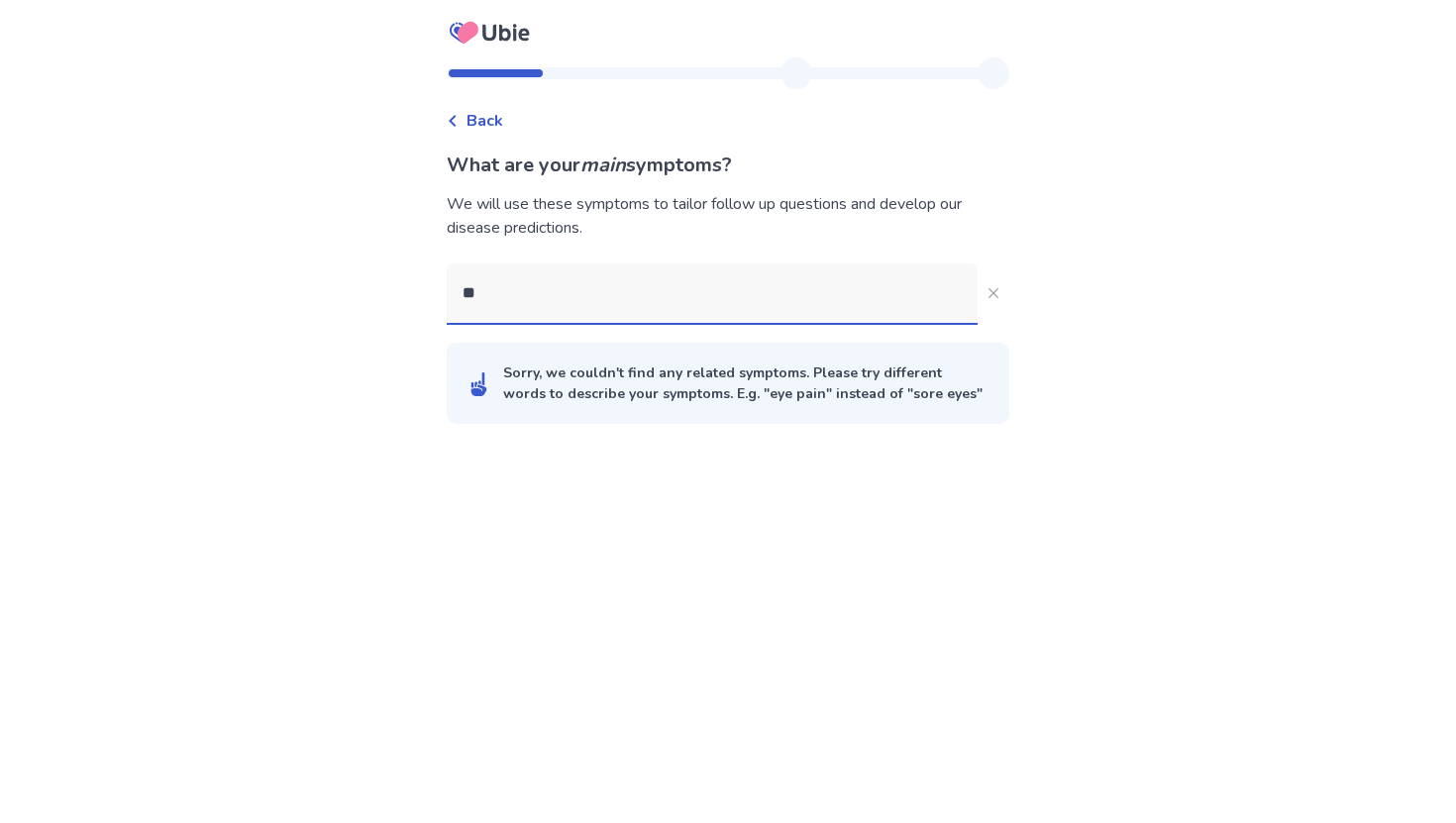 type on "*" 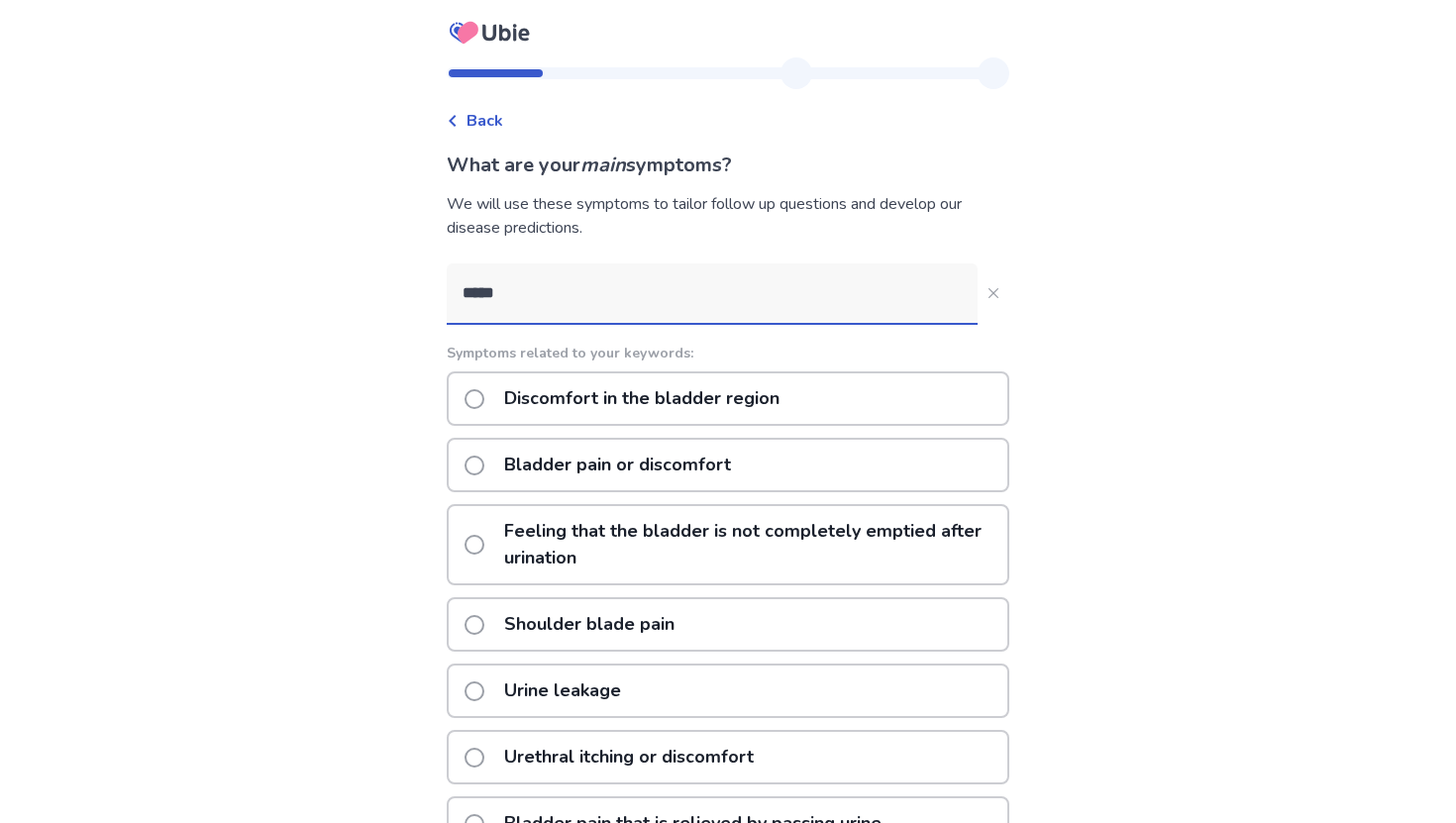 type on "*****" 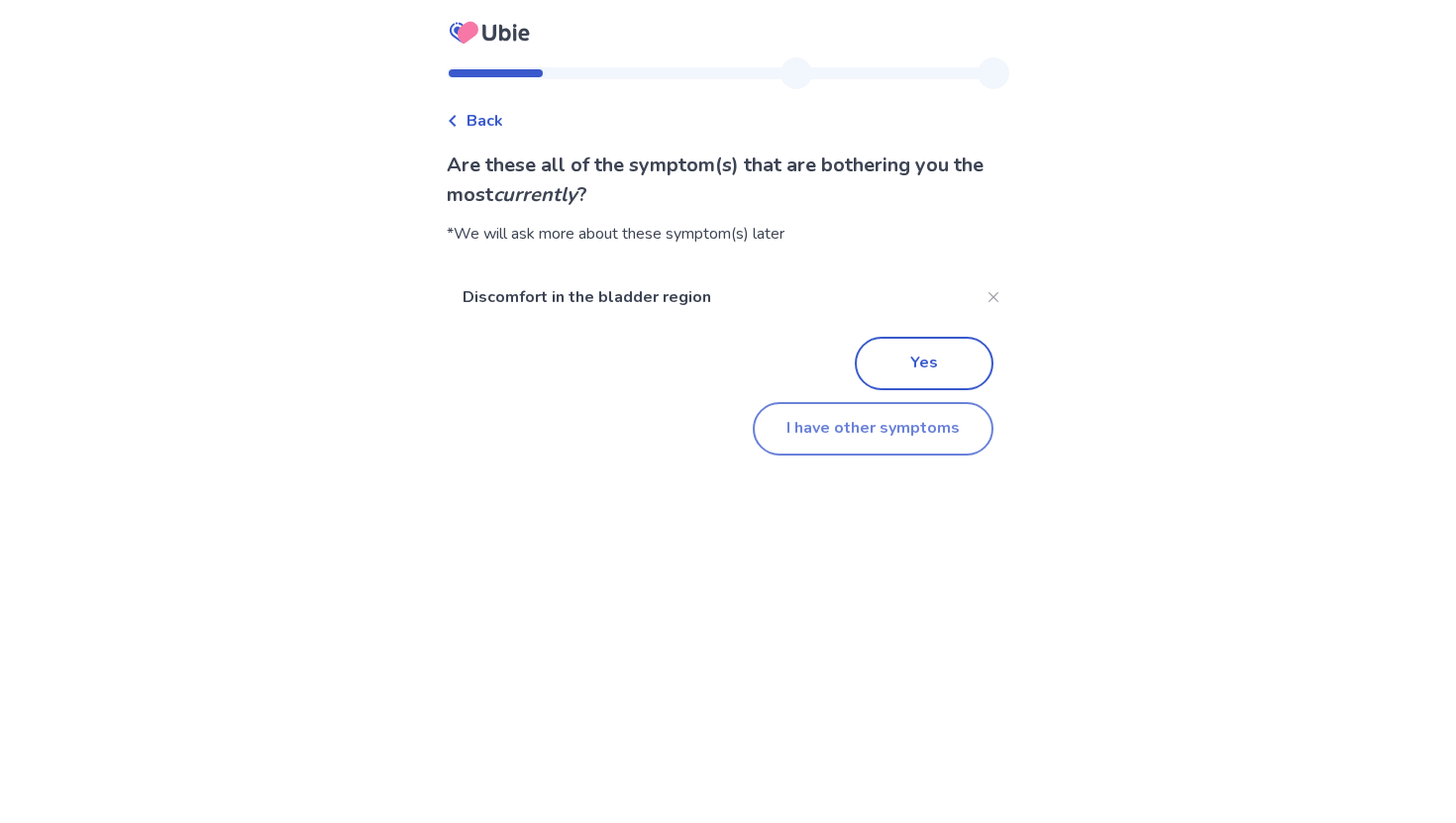 click on "I have other symptoms" 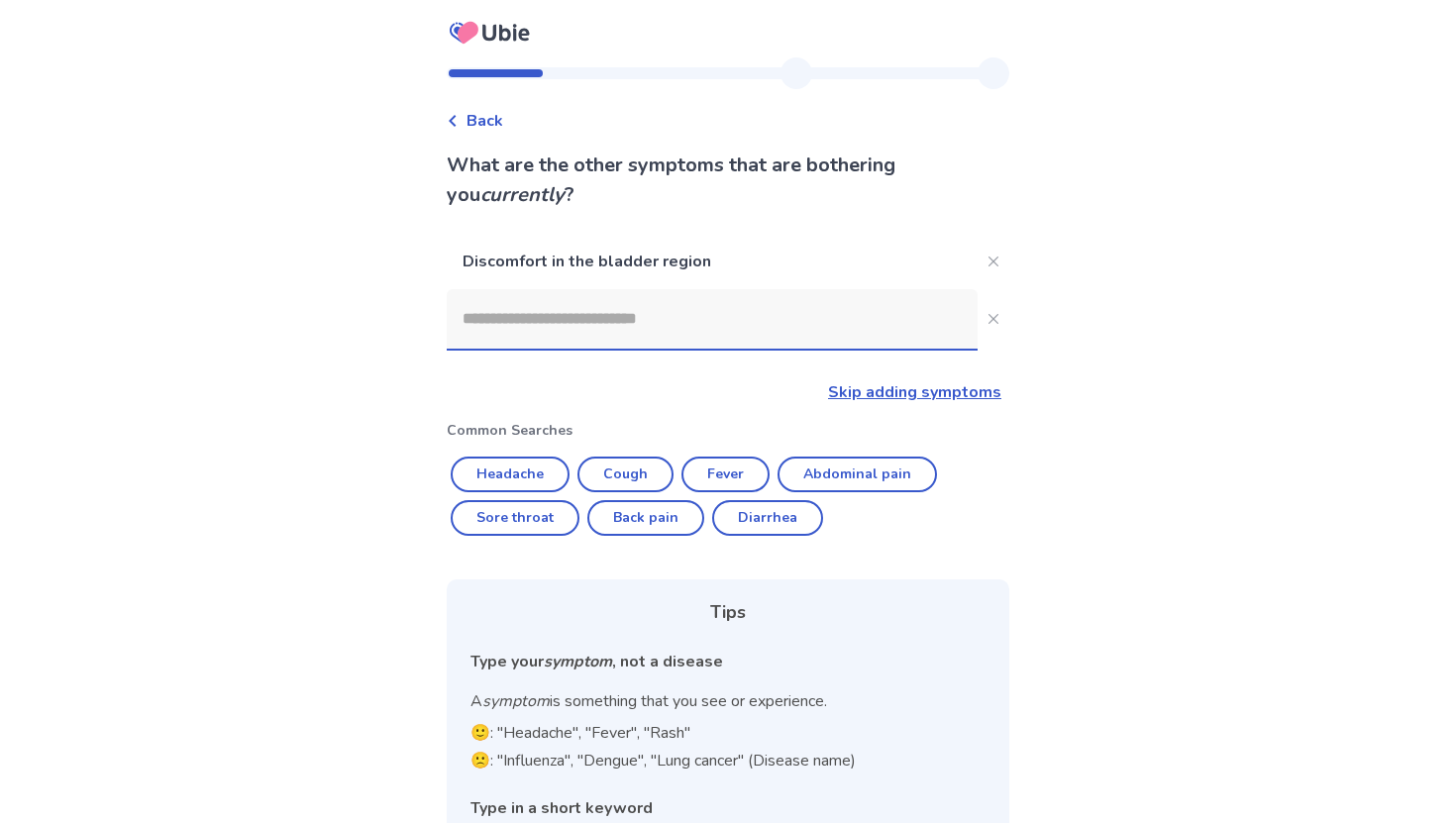 click 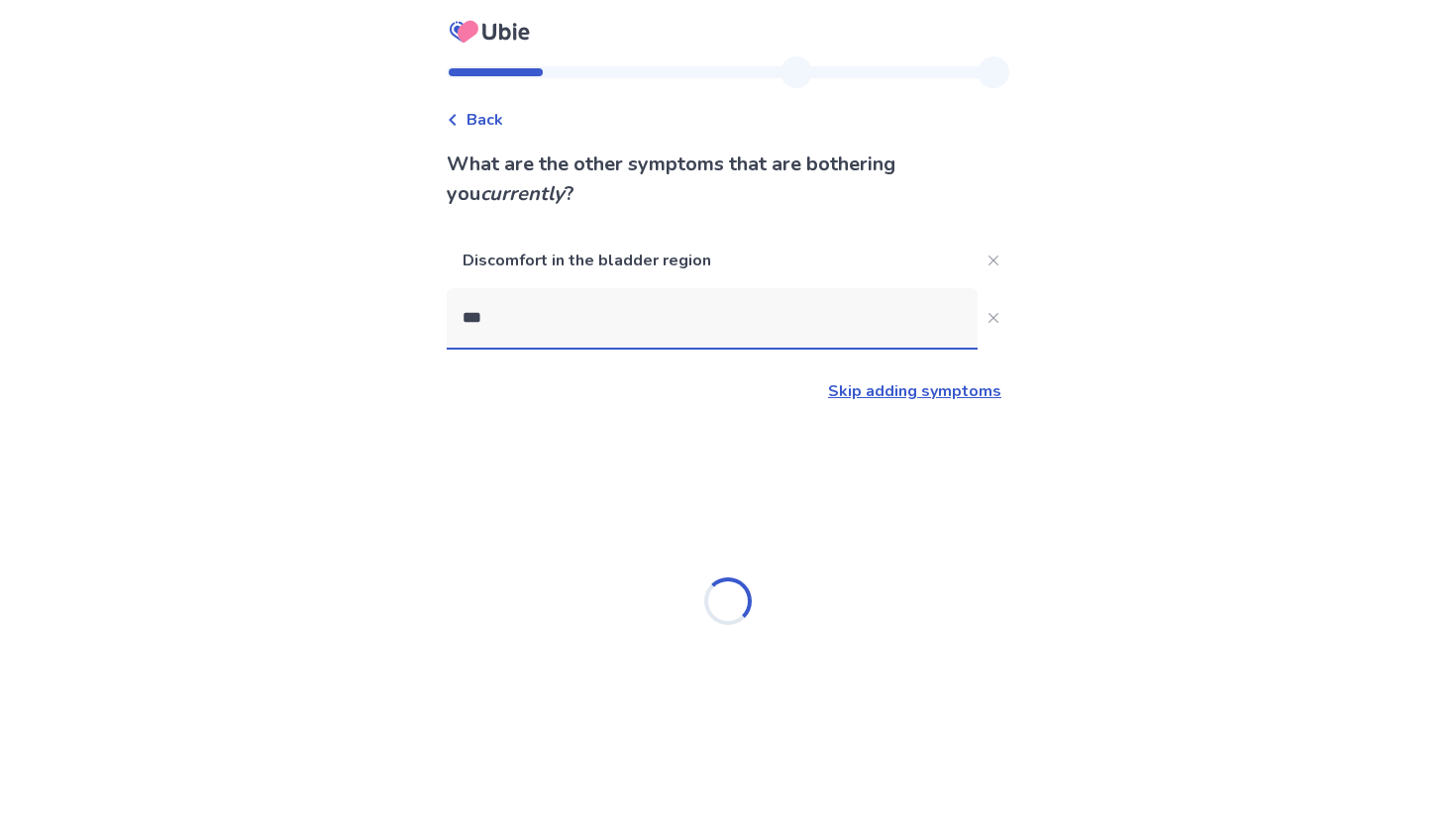 scroll, scrollTop: 72, scrollLeft: 0, axis: vertical 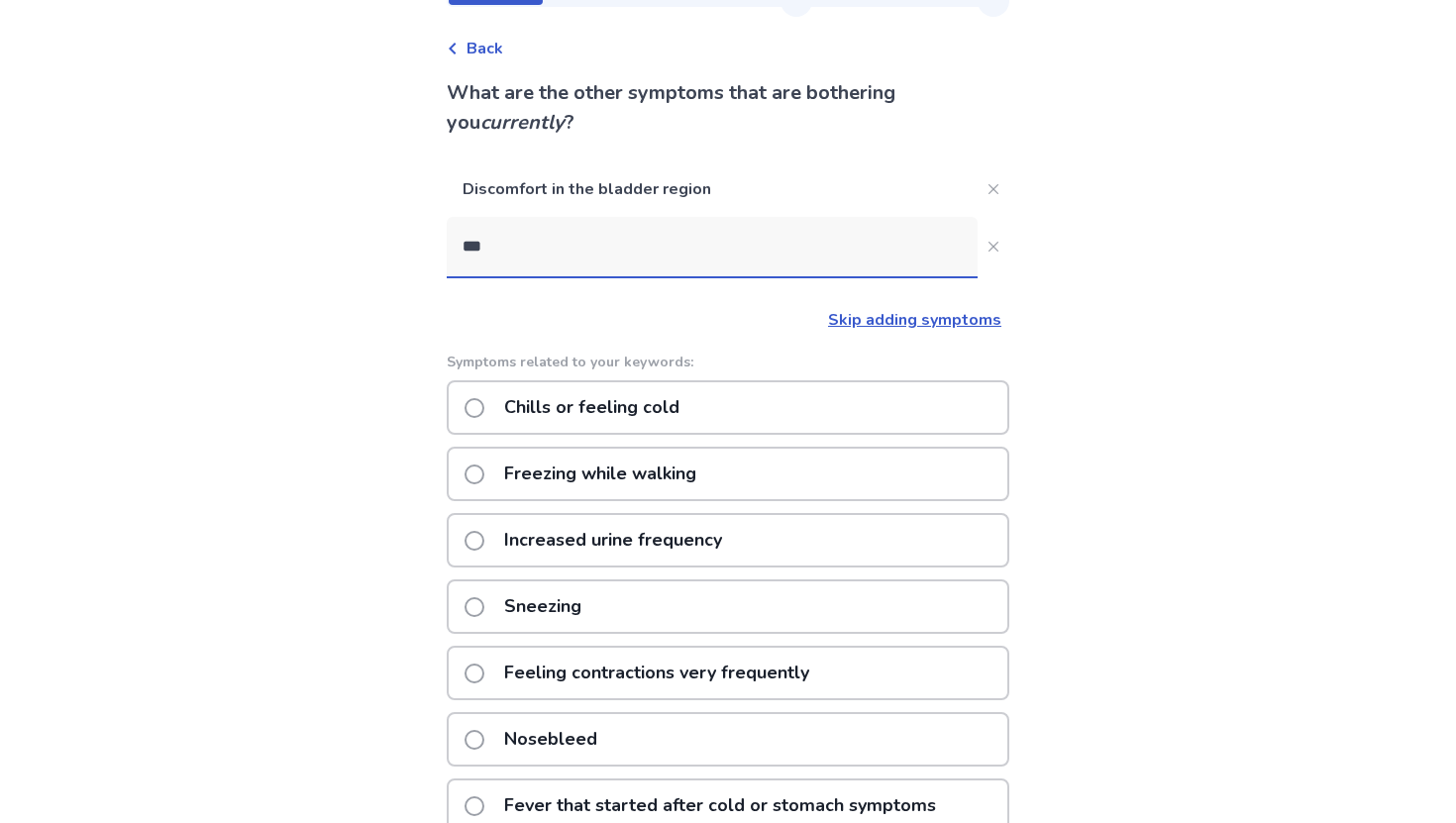 type on "***" 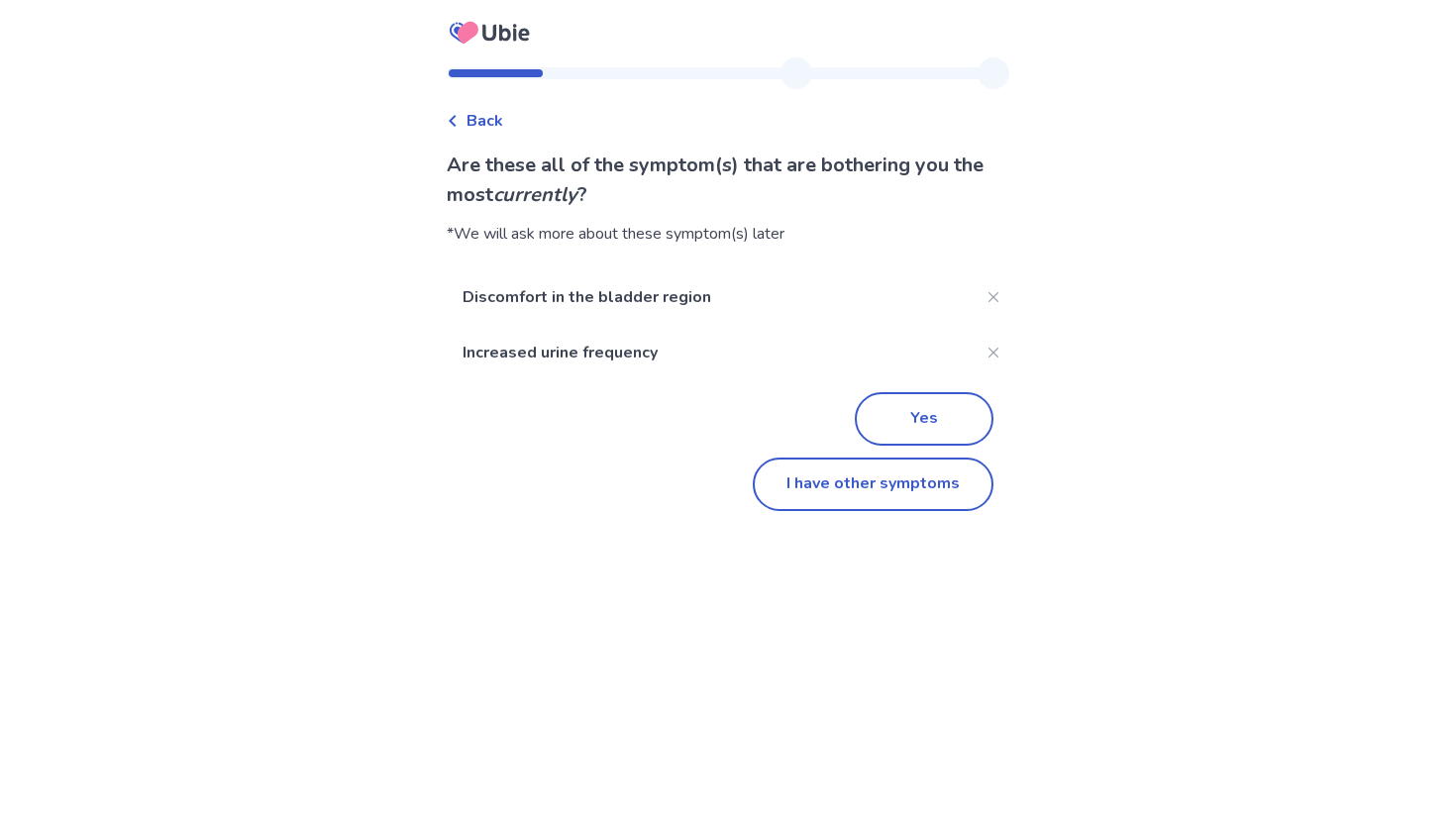 scroll, scrollTop: 0, scrollLeft: 0, axis: both 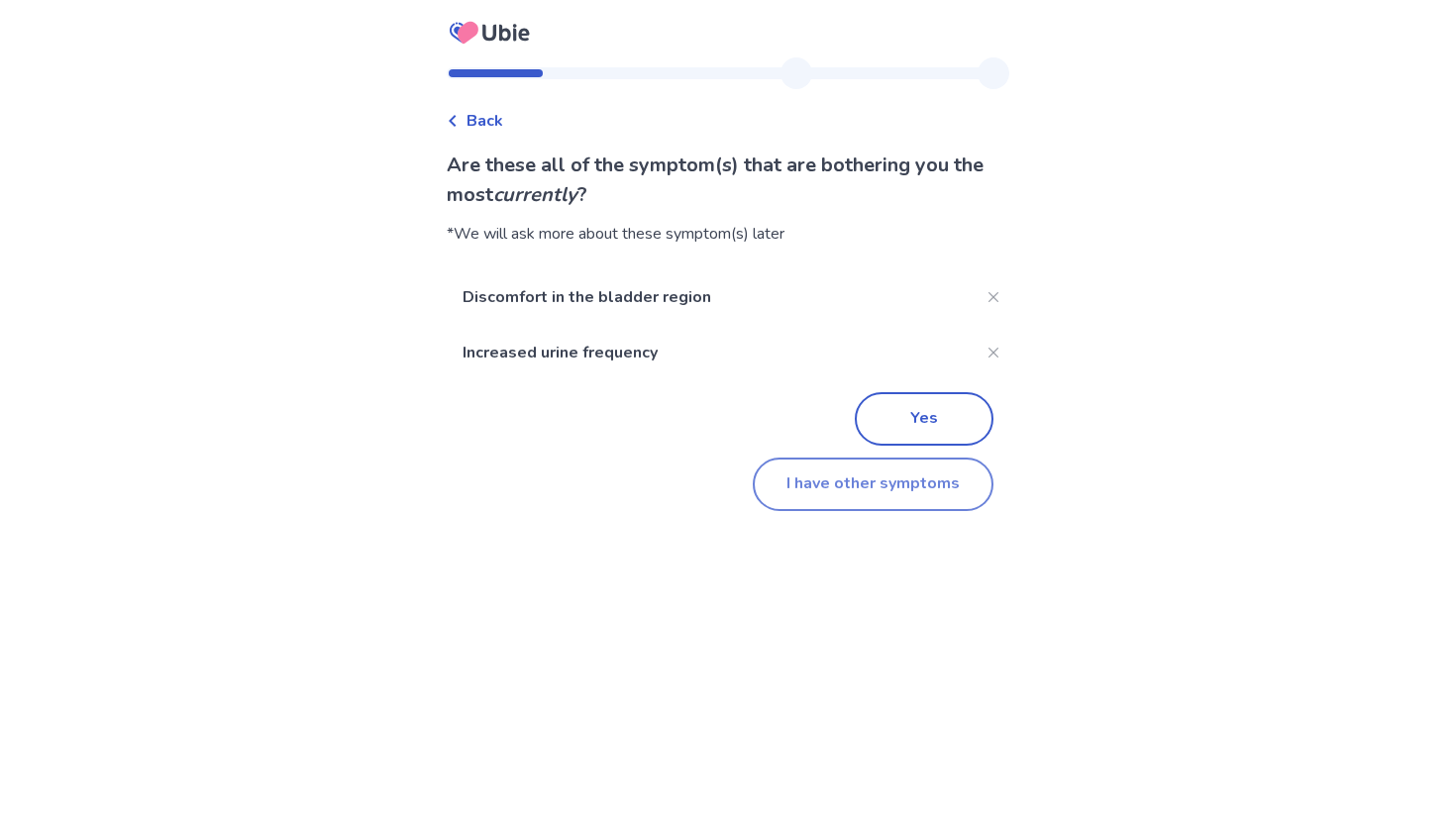click on "I have other symptoms" 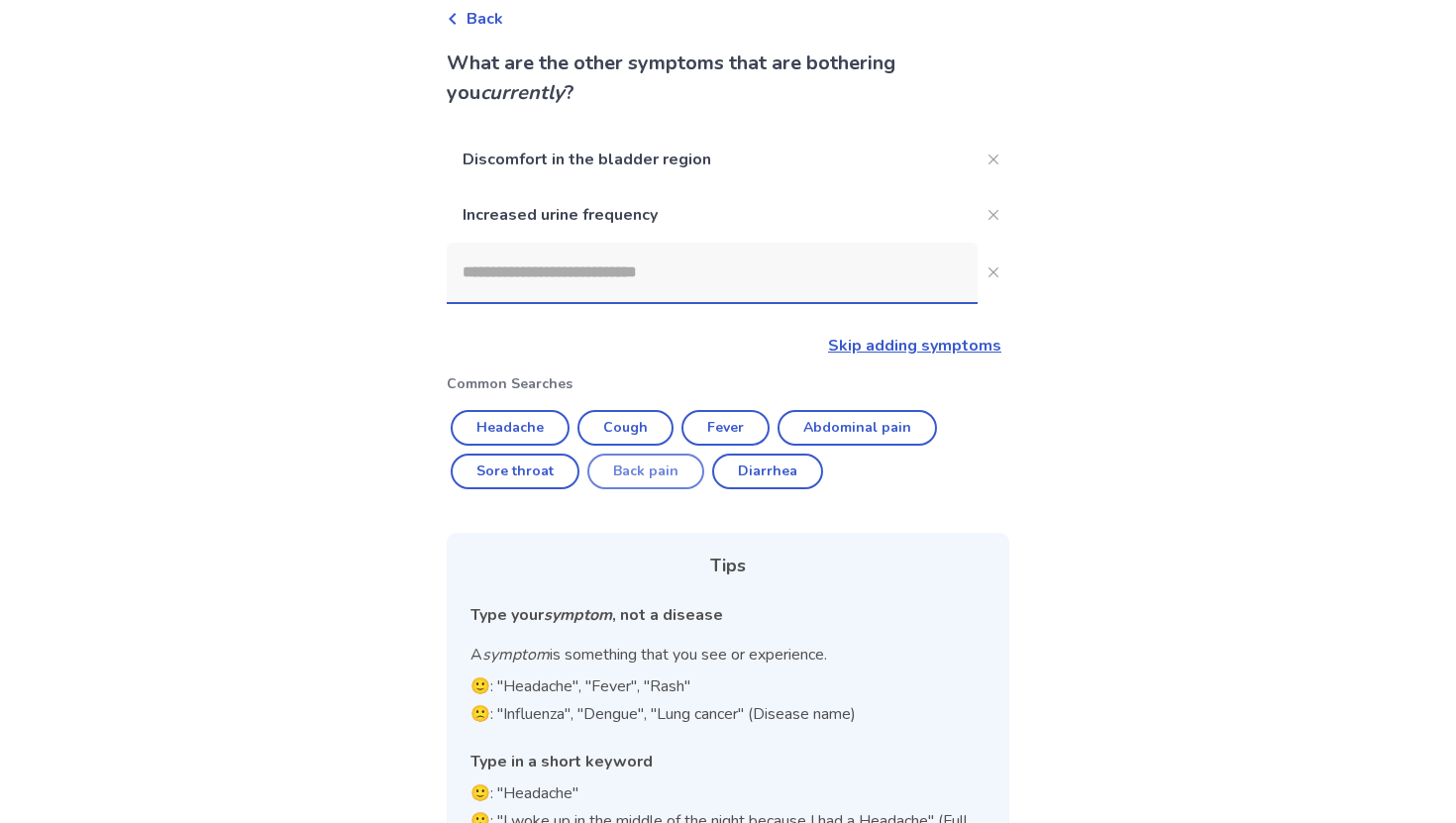 scroll, scrollTop: 103, scrollLeft: 0, axis: vertical 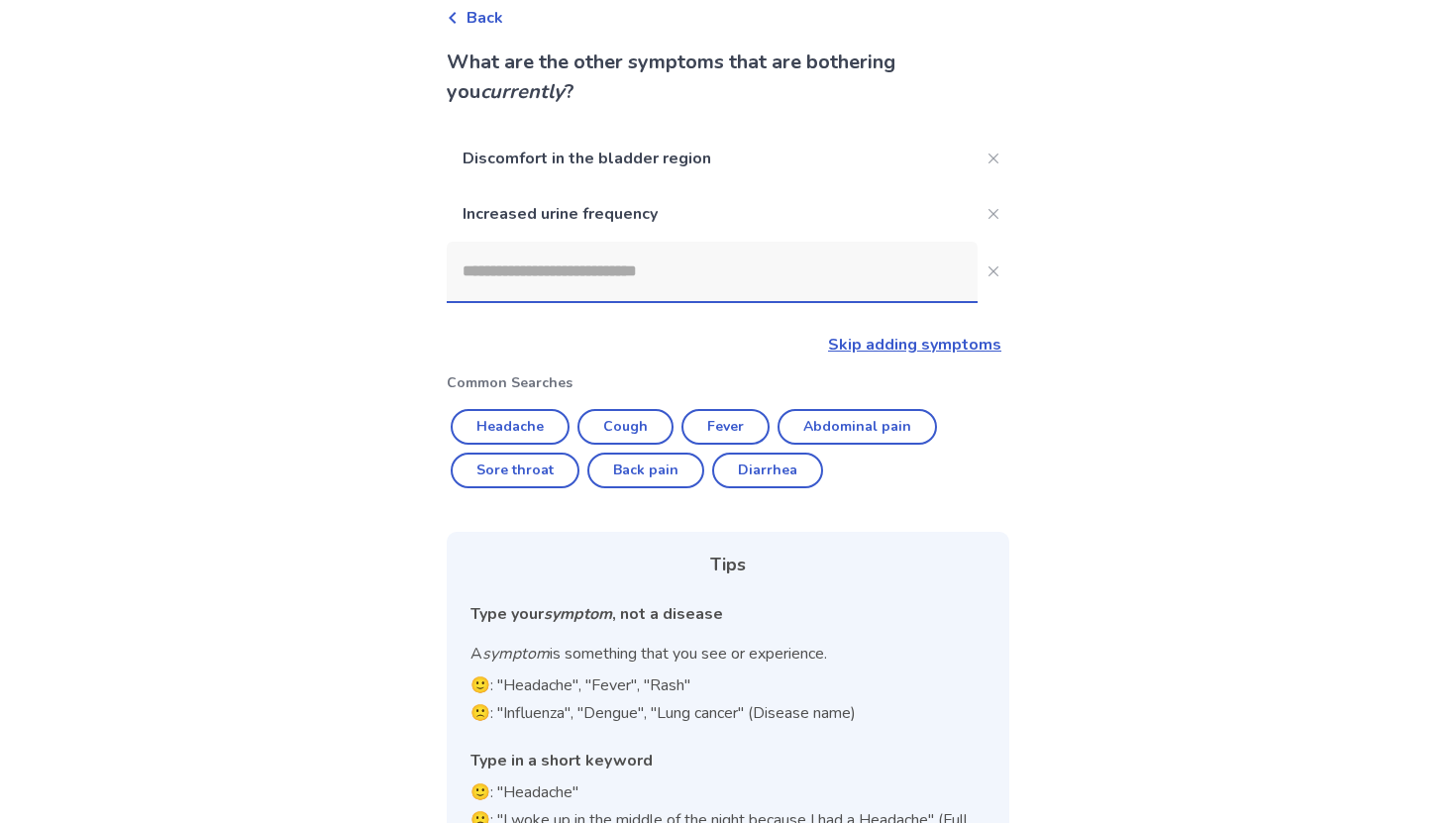 click 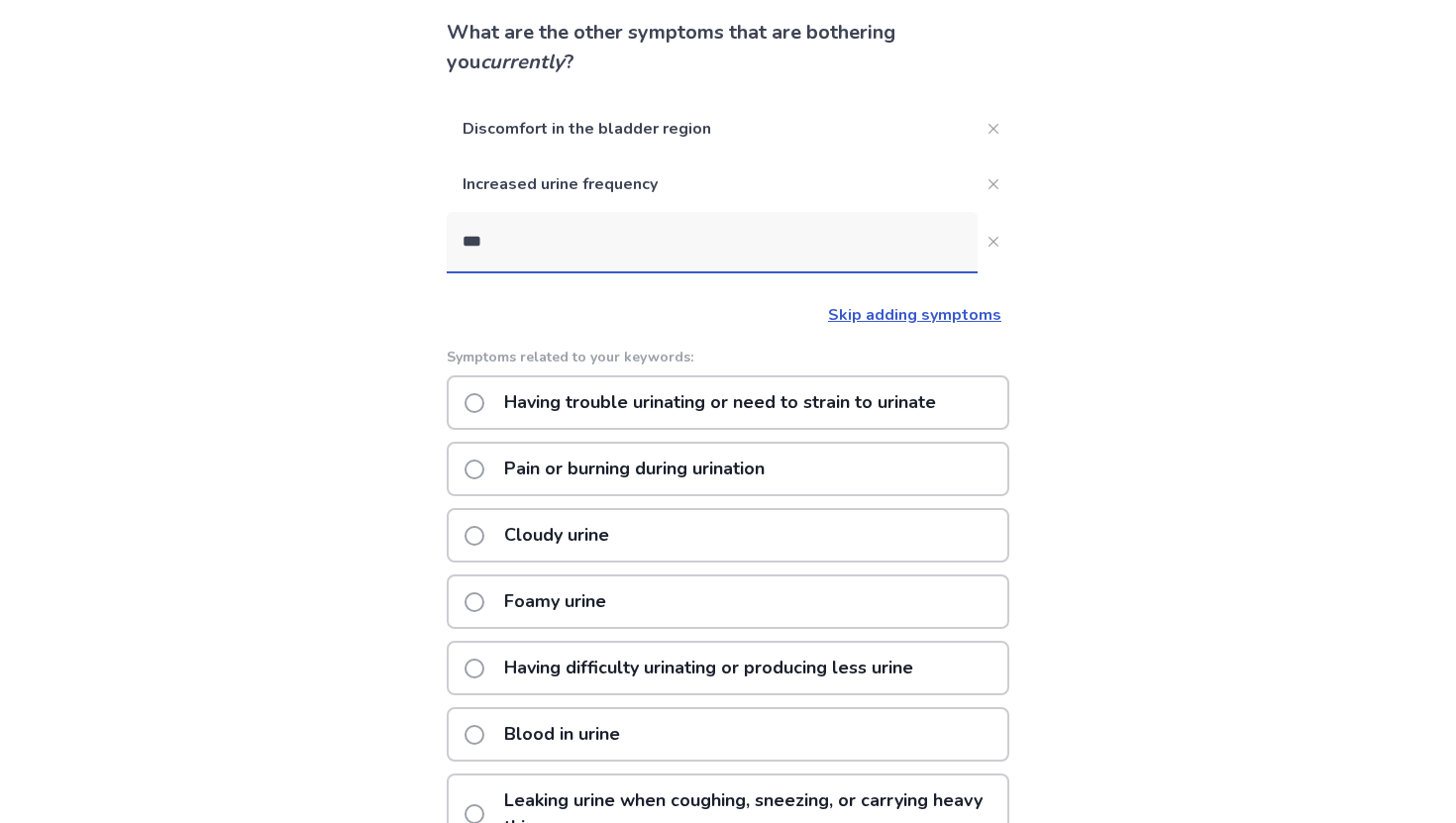 scroll, scrollTop: 129, scrollLeft: 0, axis: vertical 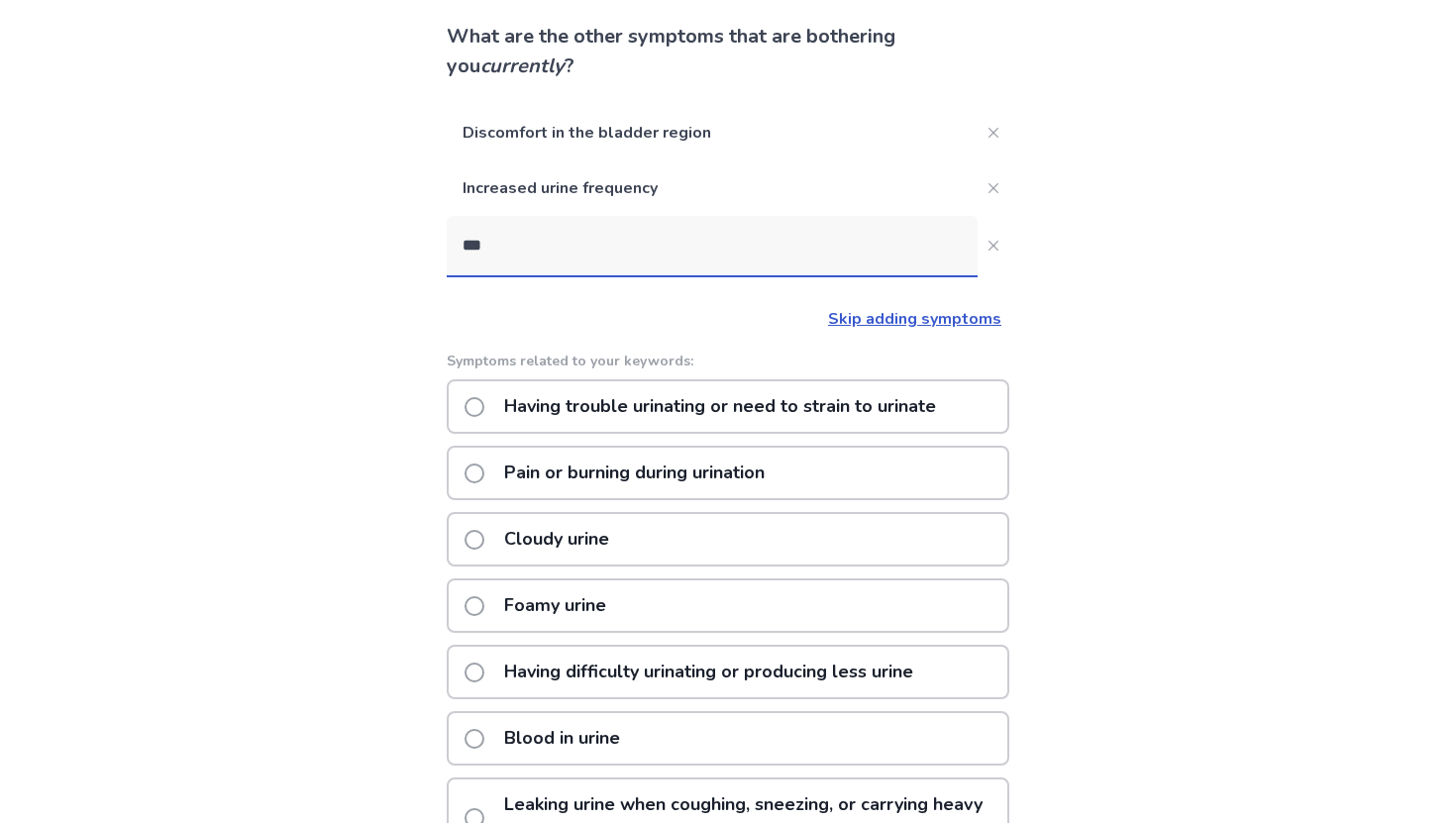 type on "***" 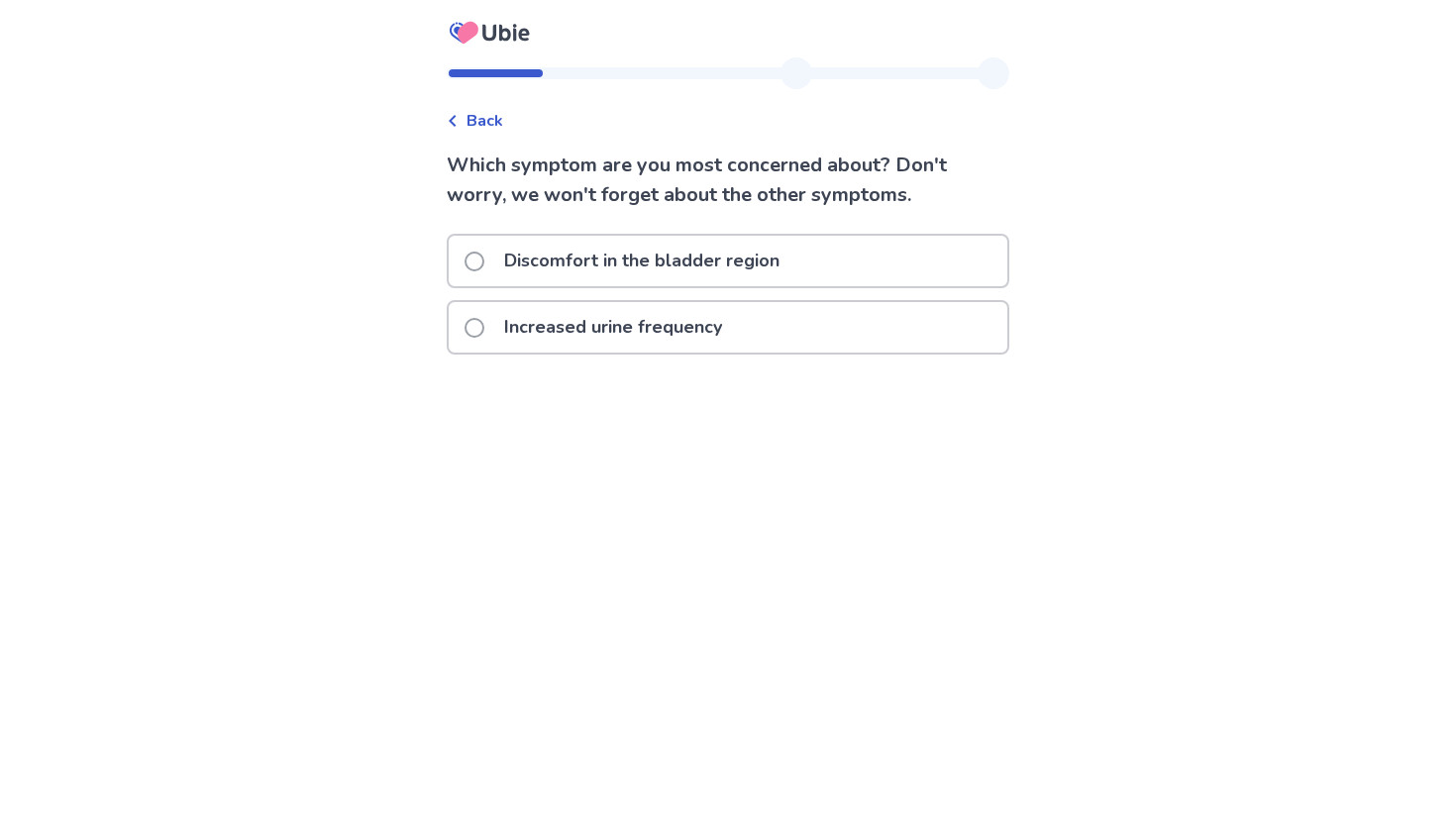 click 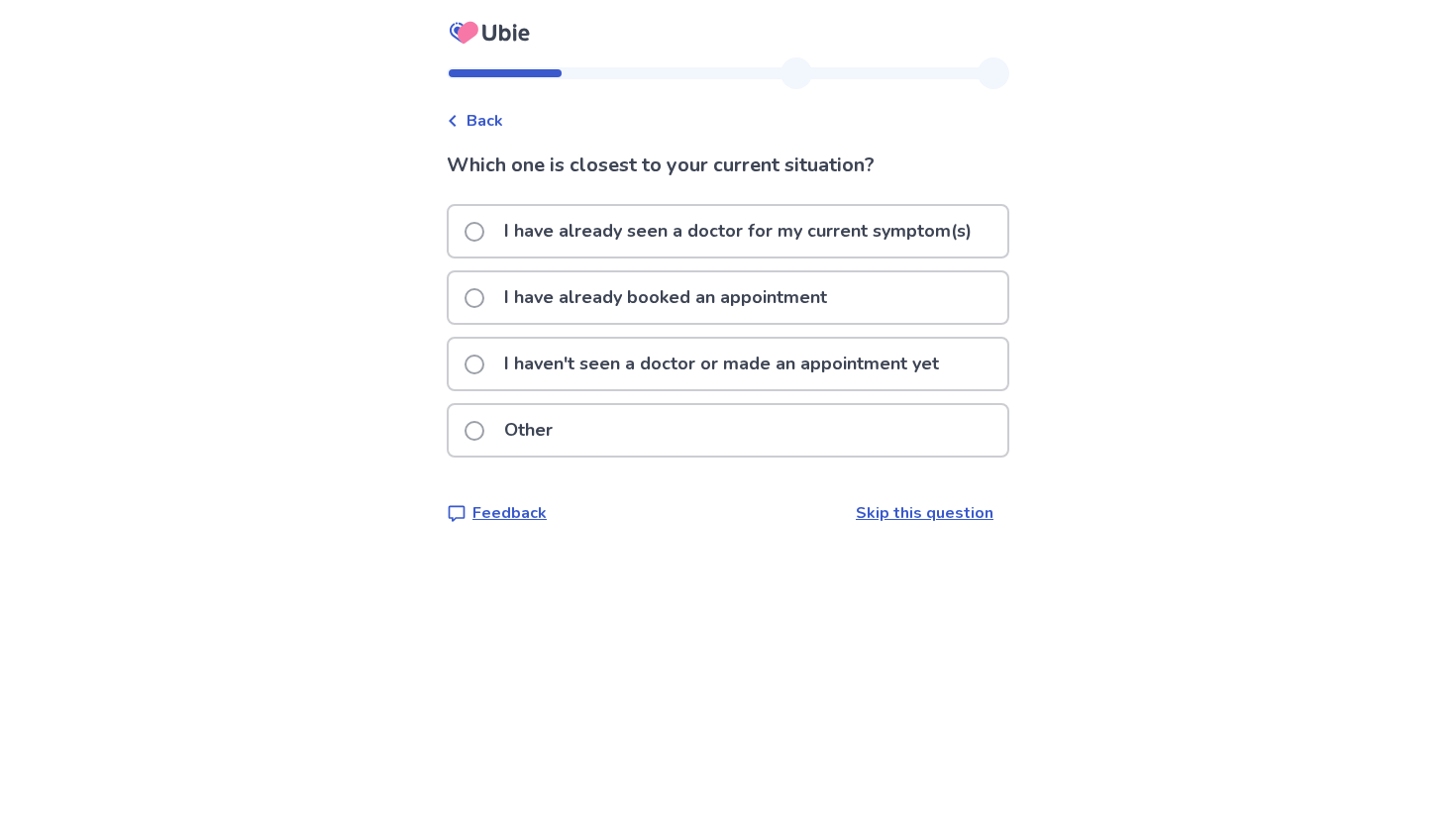click at bounding box center [474, 232] 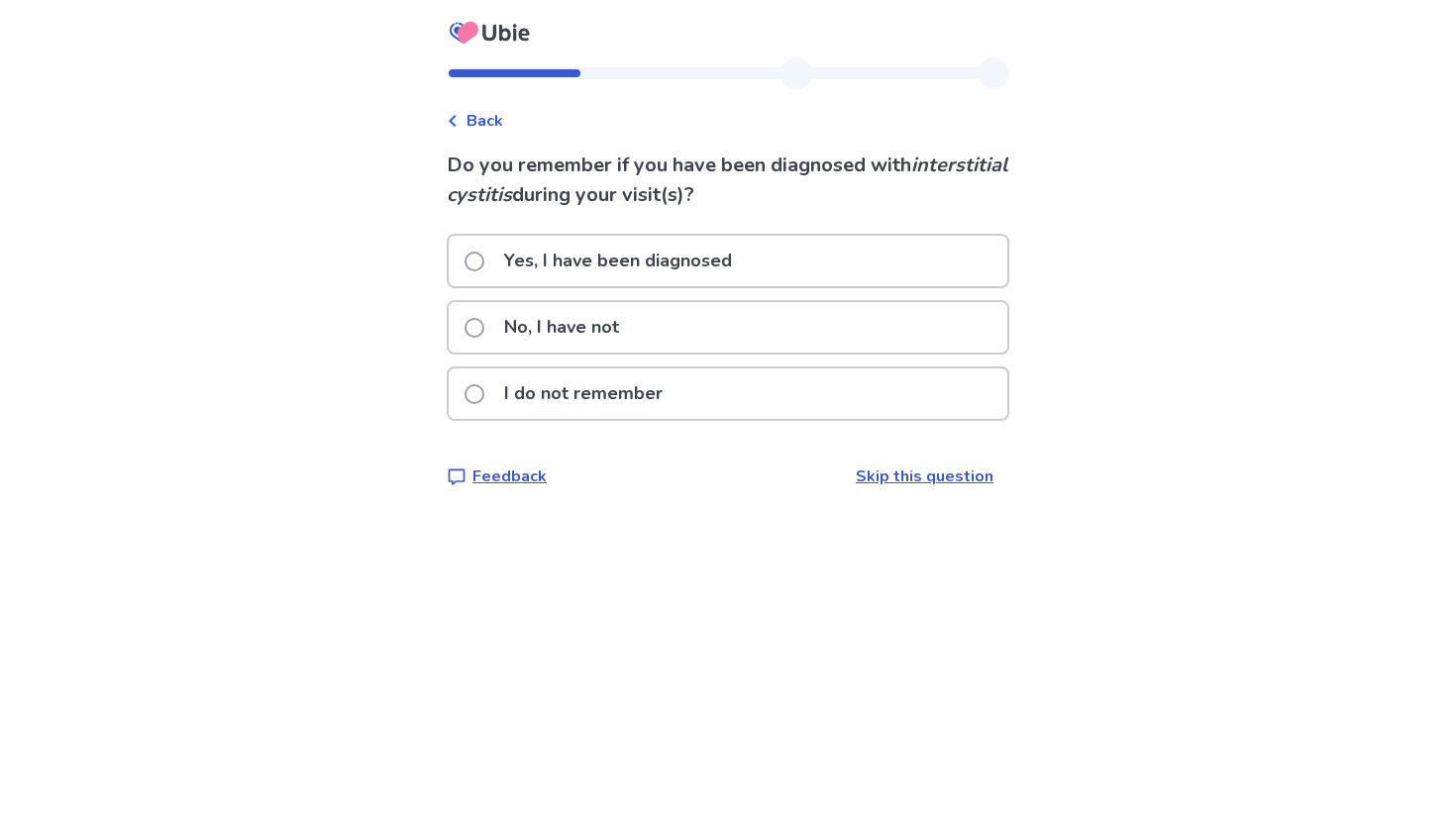 click at bounding box center [474, 328] 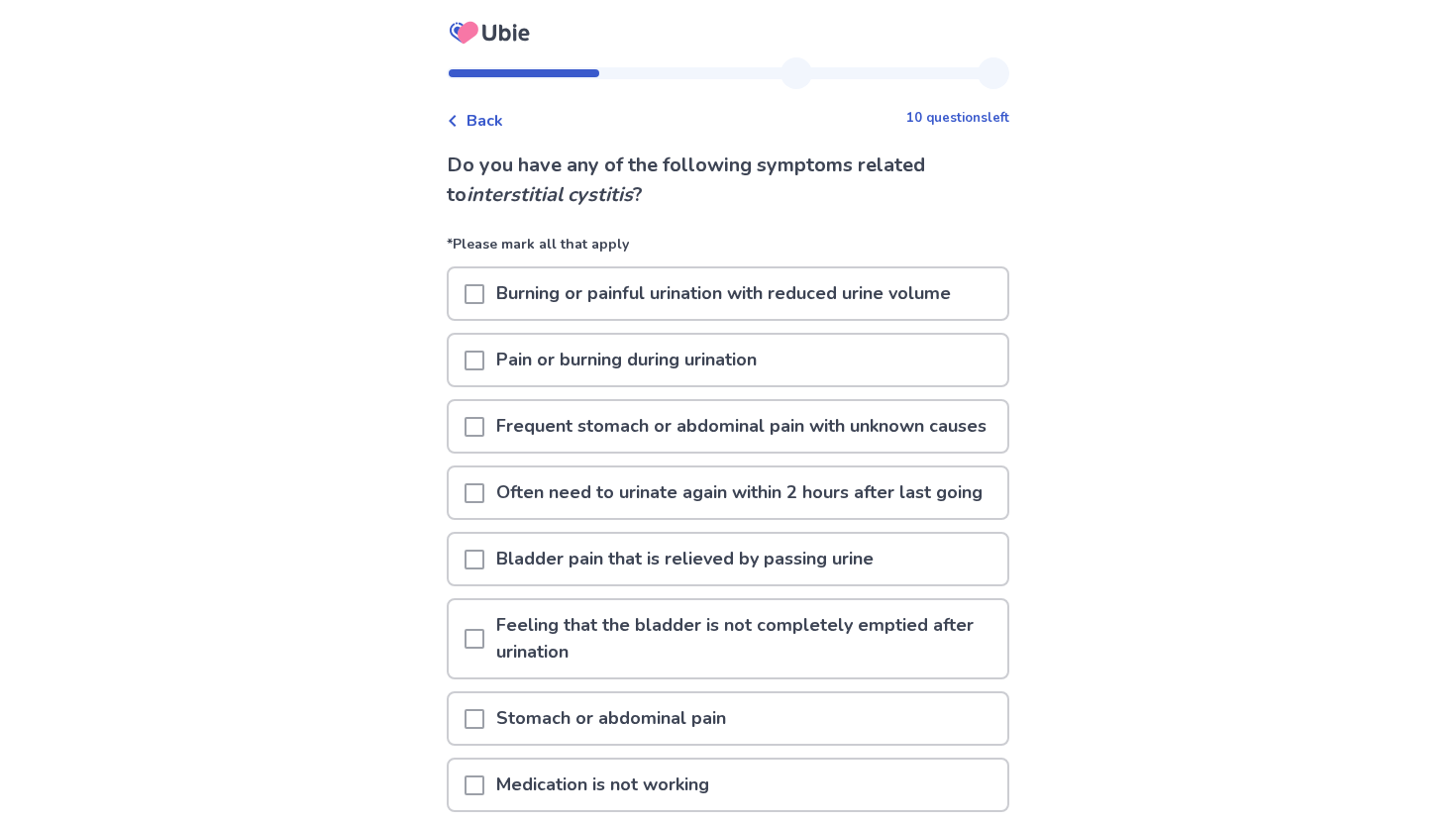 click at bounding box center (474, 294) 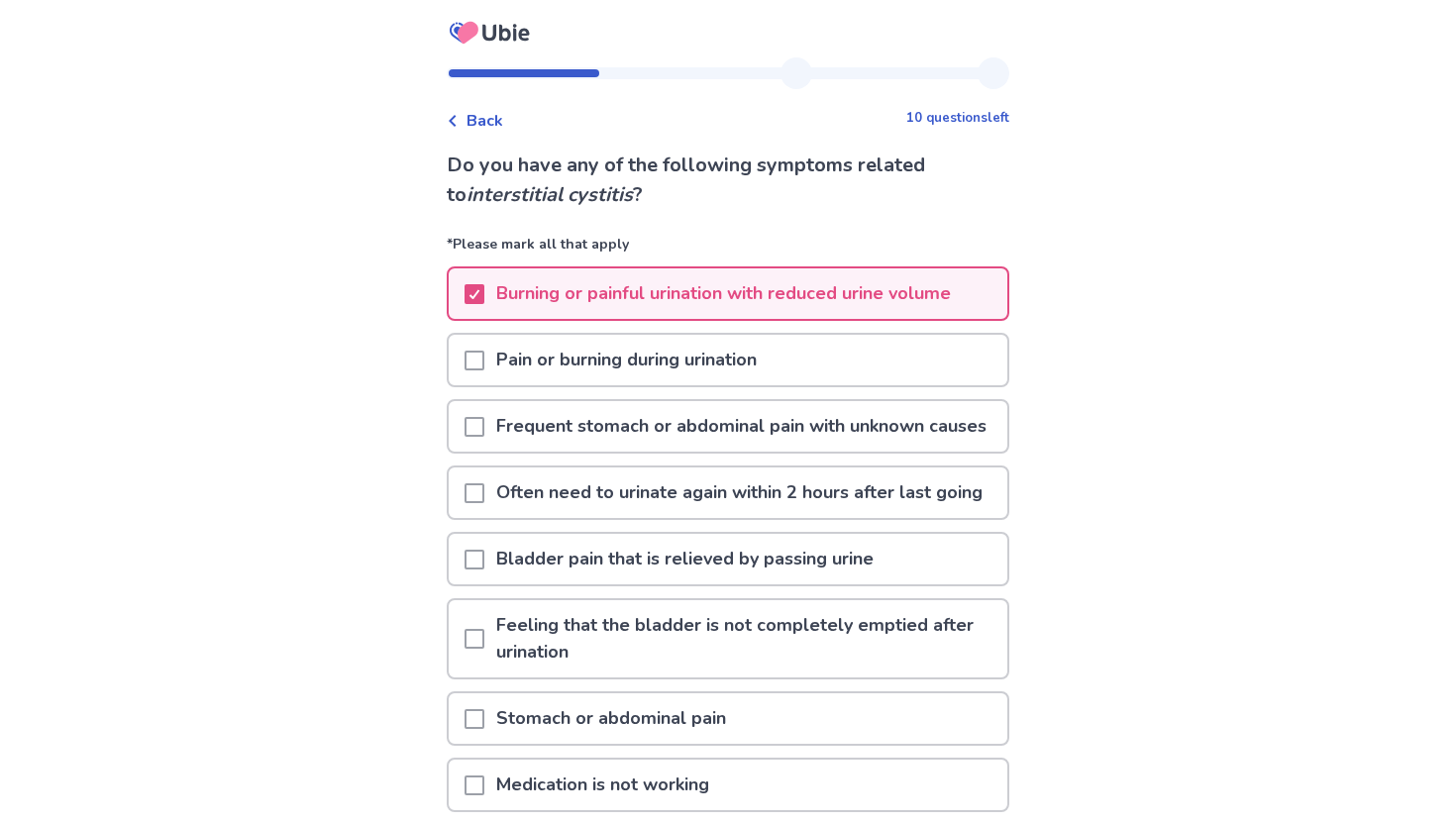 click at bounding box center [474, 493] 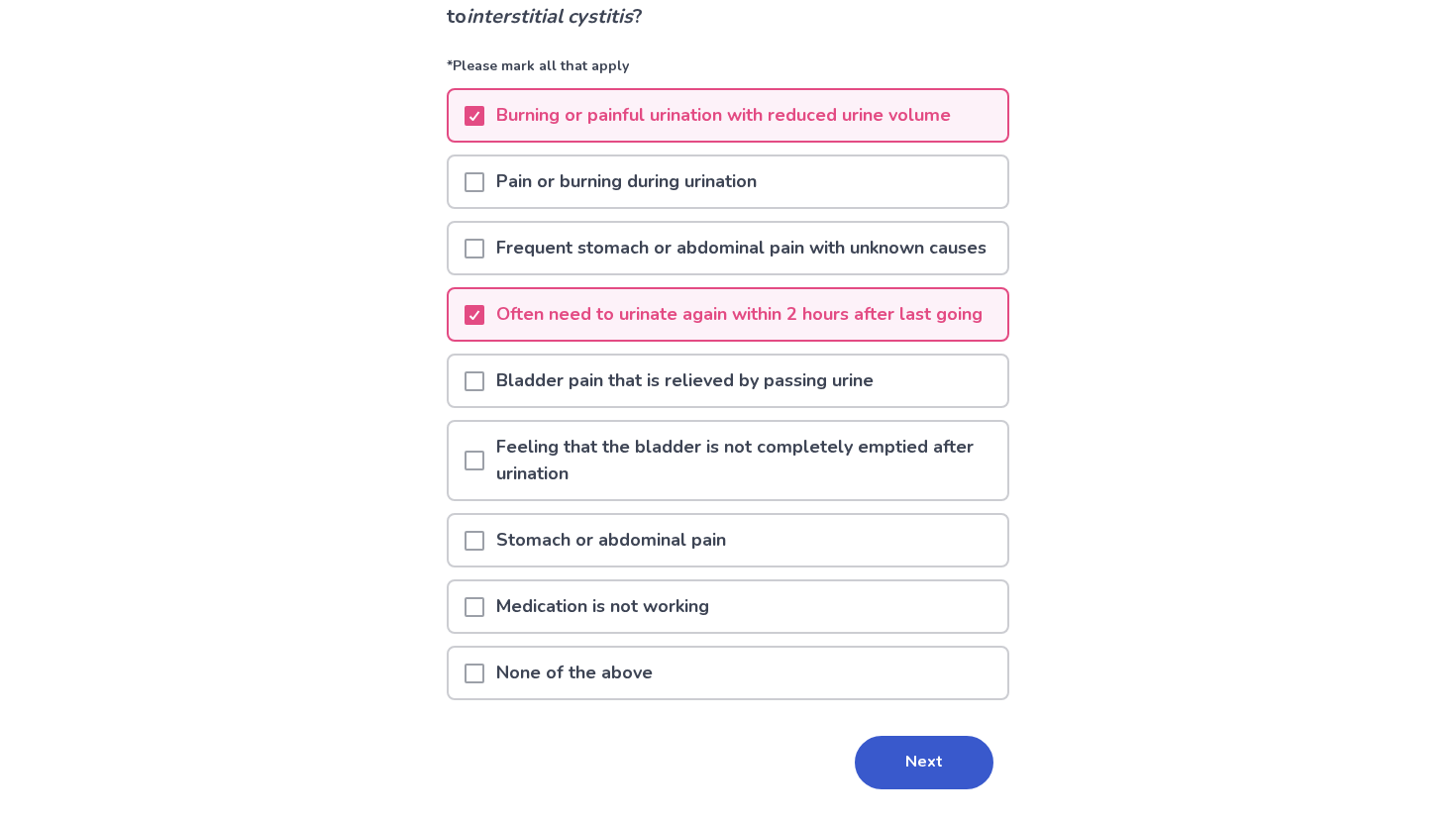 scroll, scrollTop: 180, scrollLeft: 0, axis: vertical 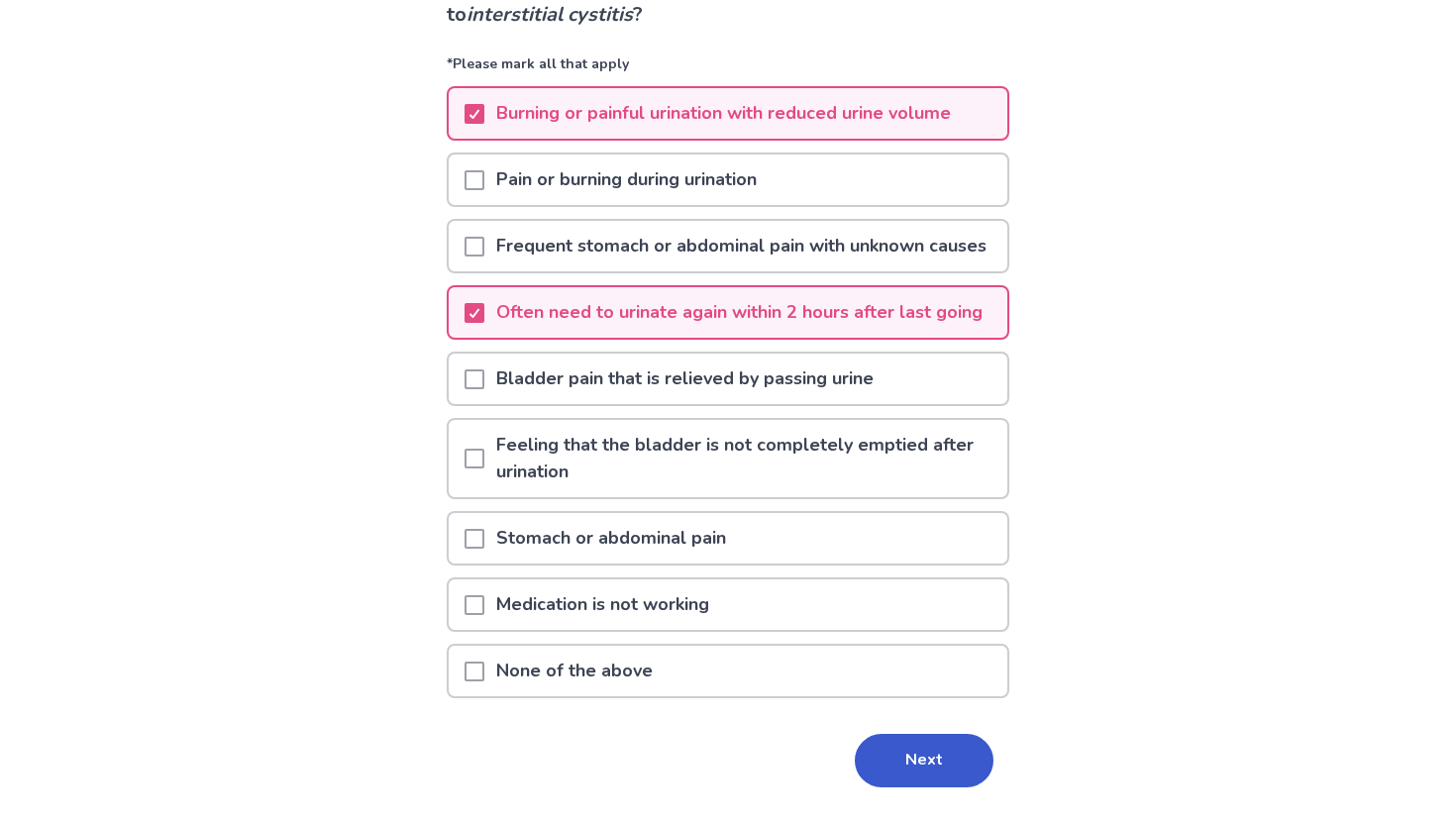 click at bounding box center (474, 459) 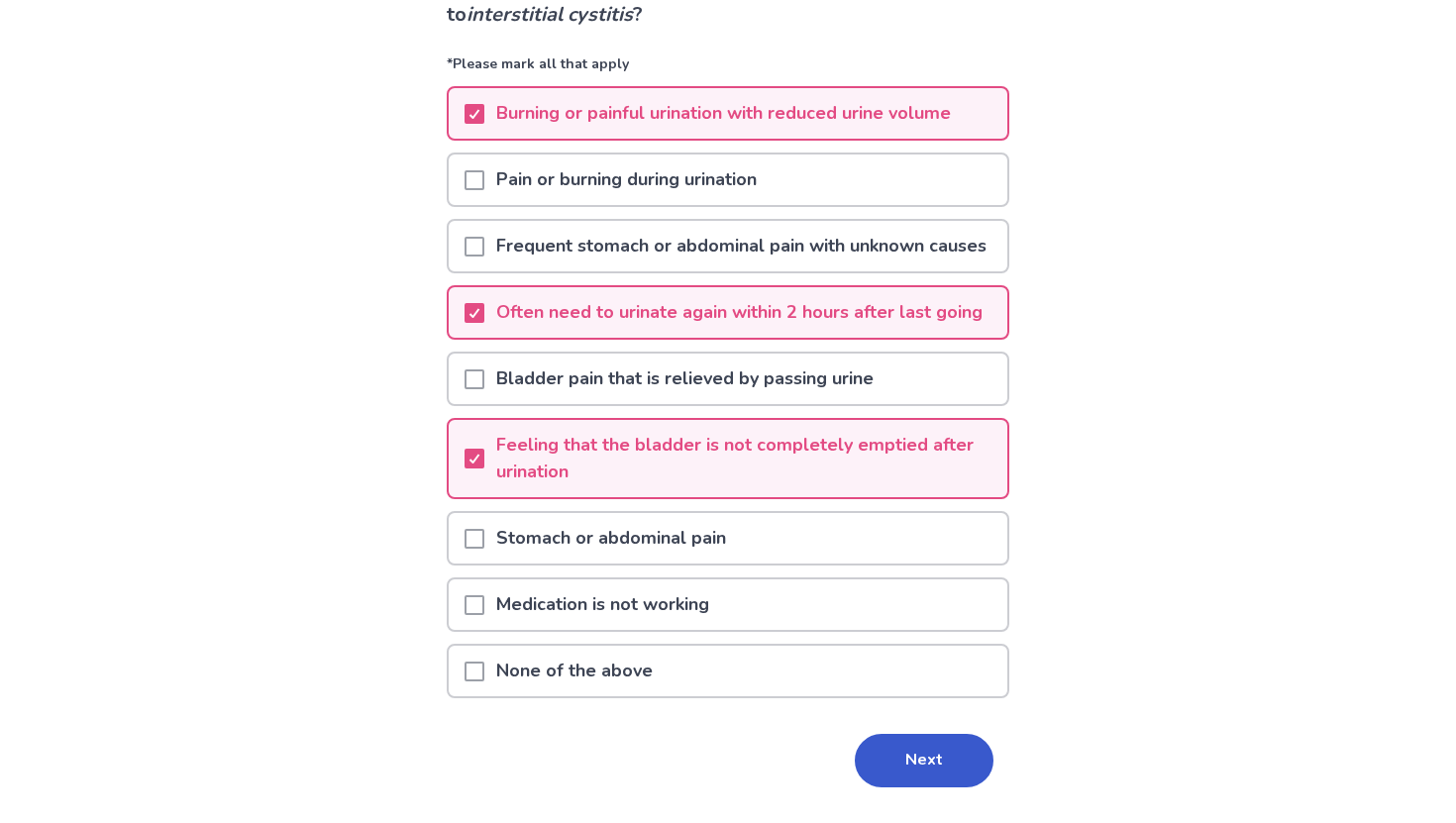 click at bounding box center (474, 605) 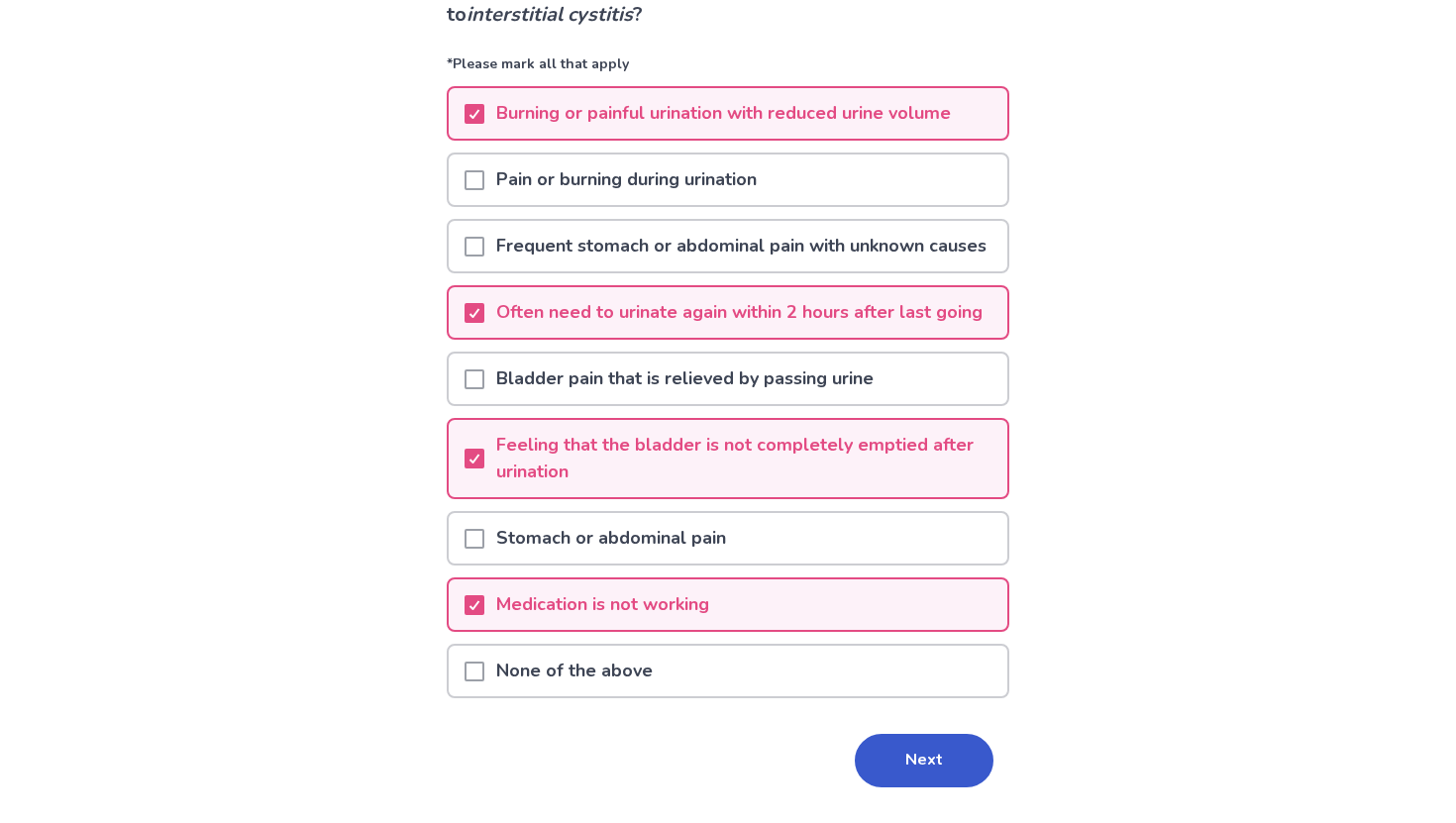 scroll, scrollTop: 178, scrollLeft: 0, axis: vertical 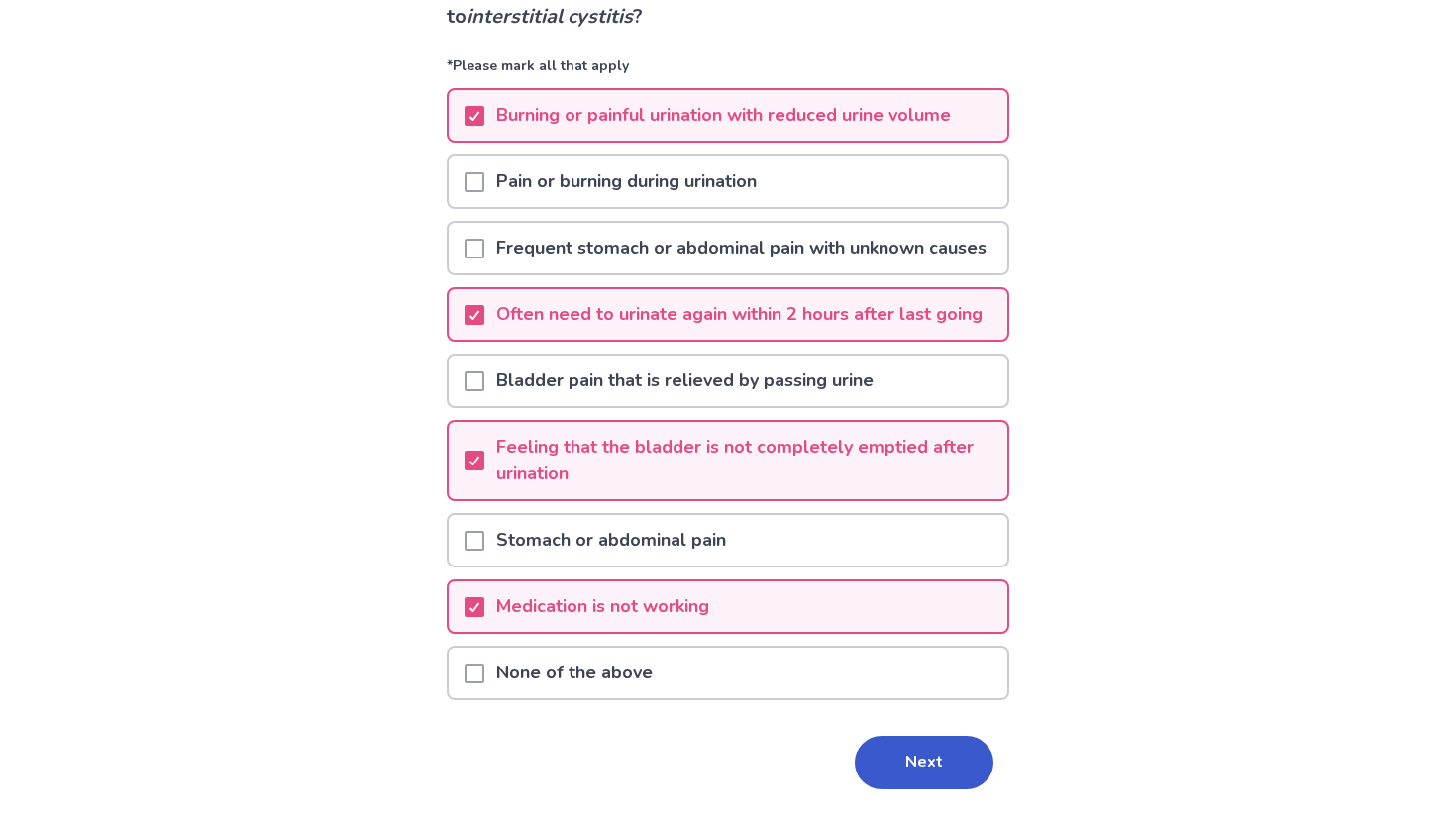 click at bounding box center [474, 182] 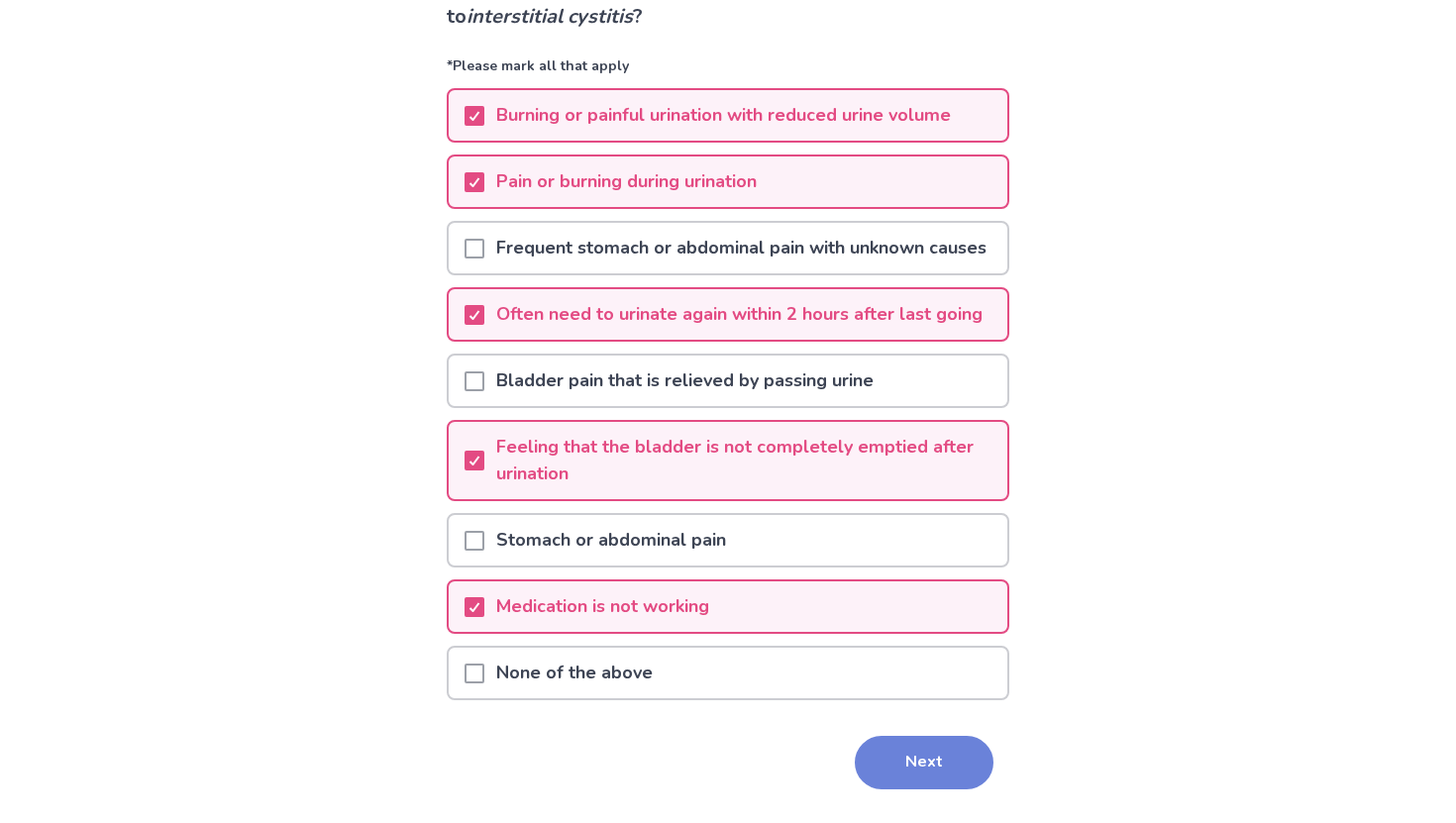 click on "Next" at bounding box center [924, 763] 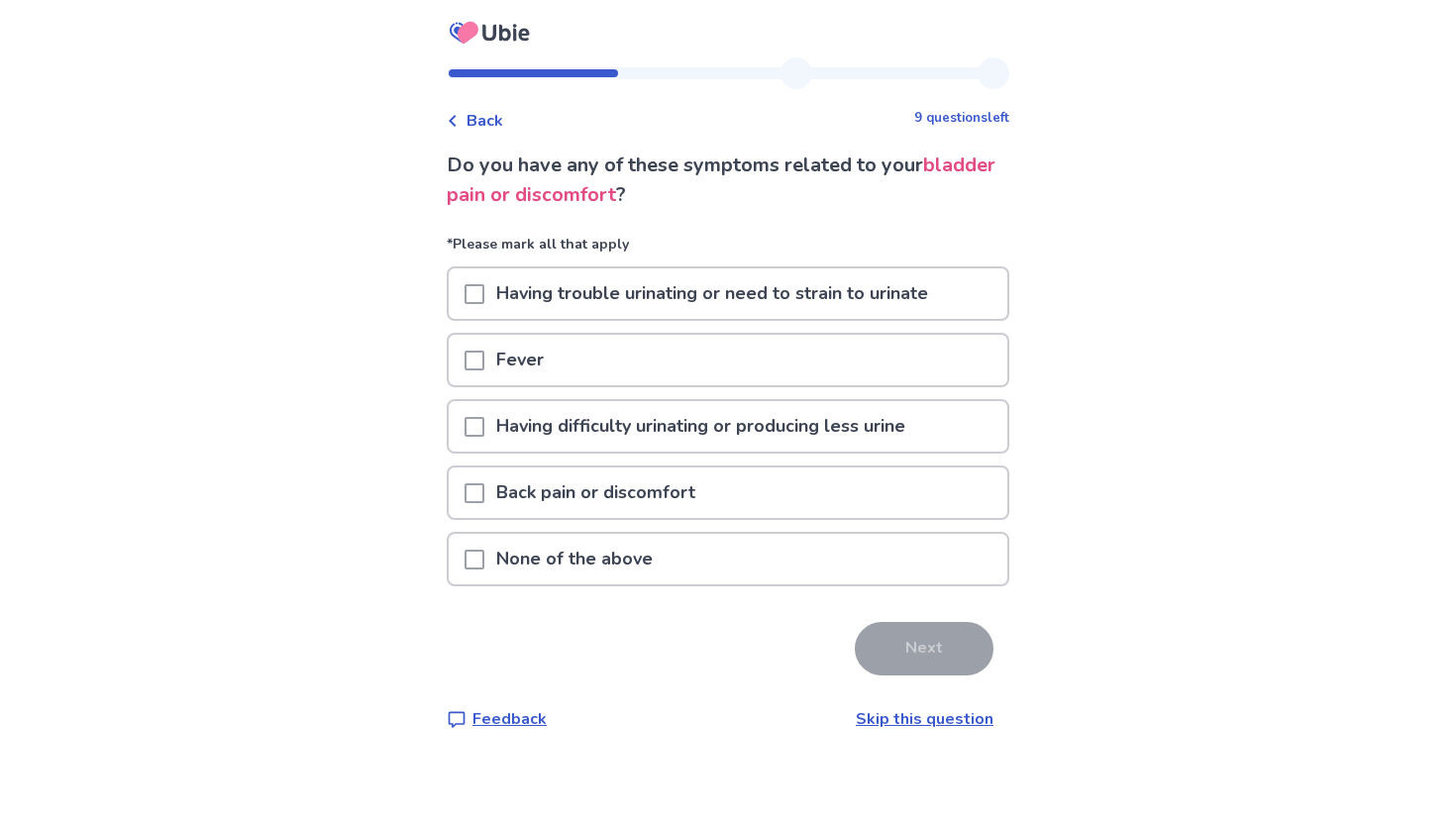 click at bounding box center [474, 427] 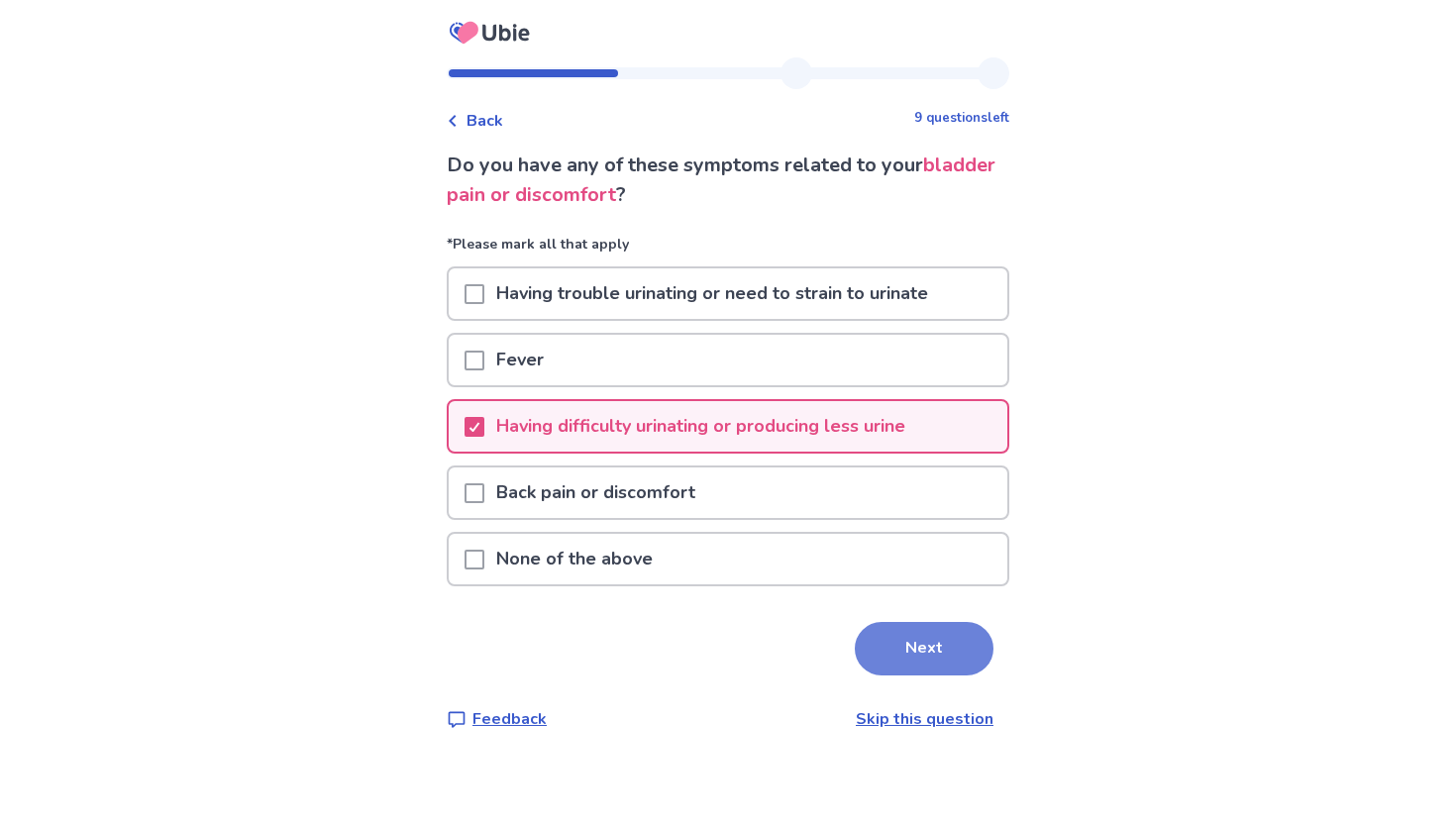 click on "Next" at bounding box center (924, 649) 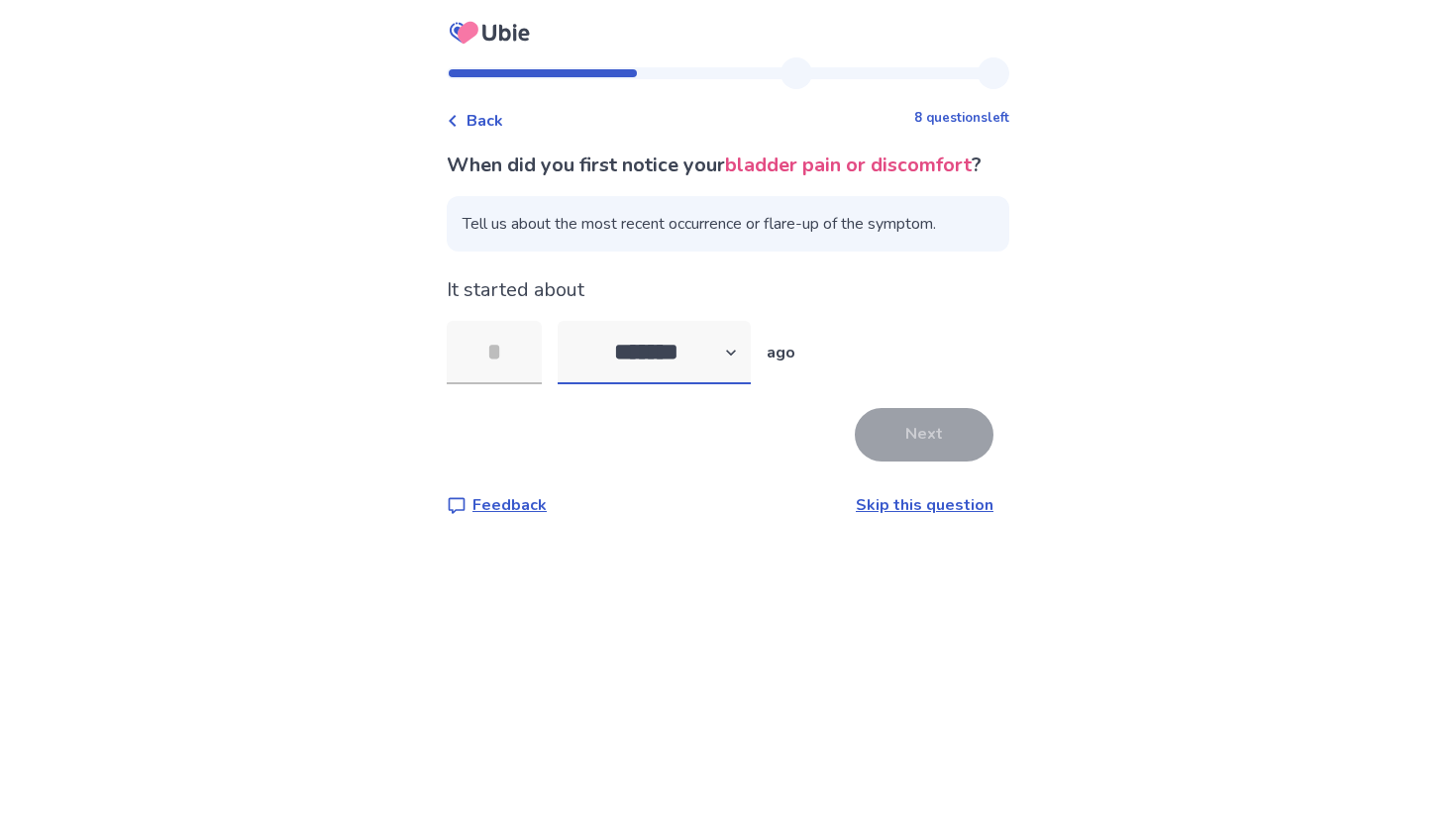 click on "******* ****** ******* ******** *******" at bounding box center [654, 353] 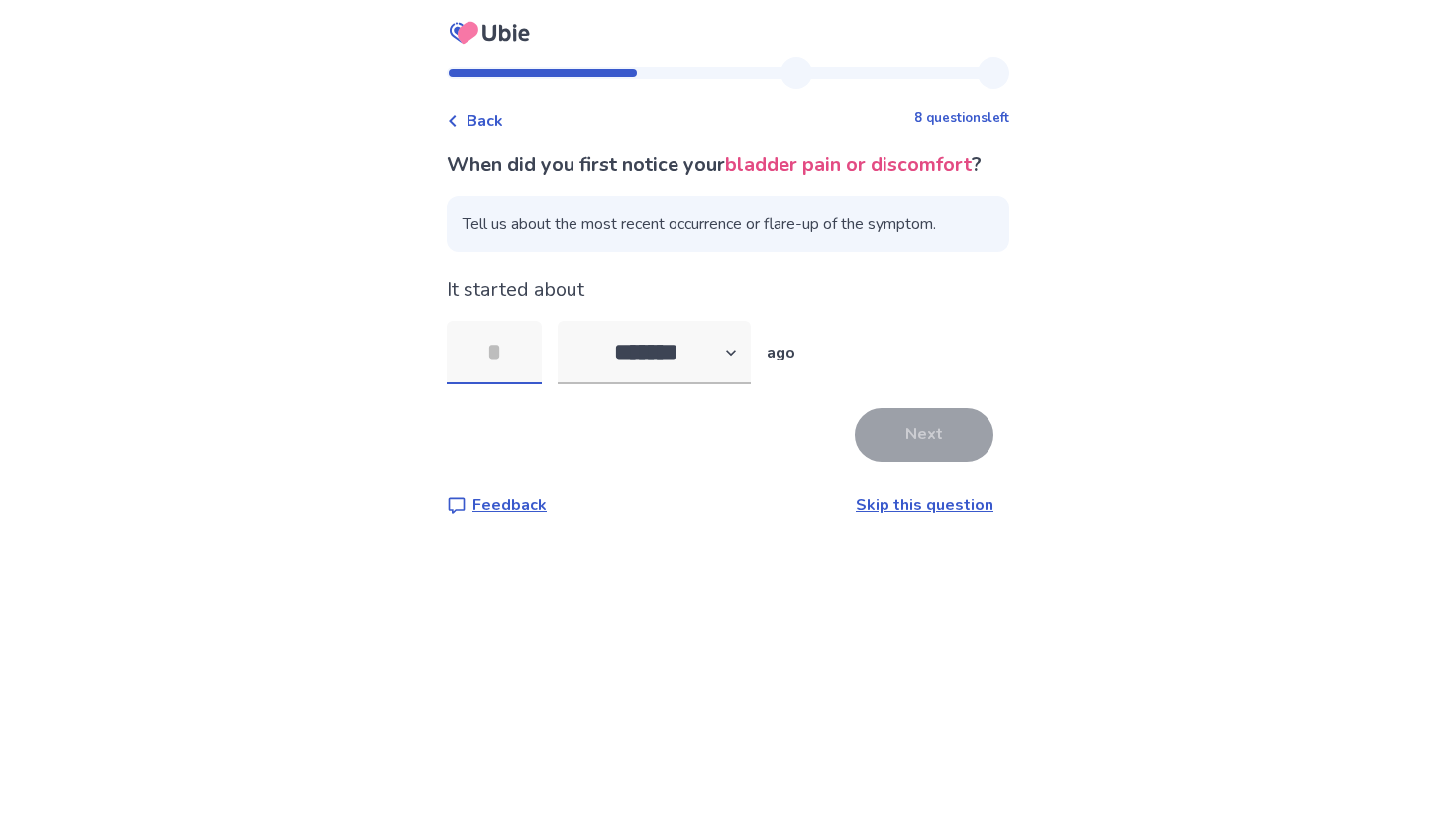 click at bounding box center [494, 353] 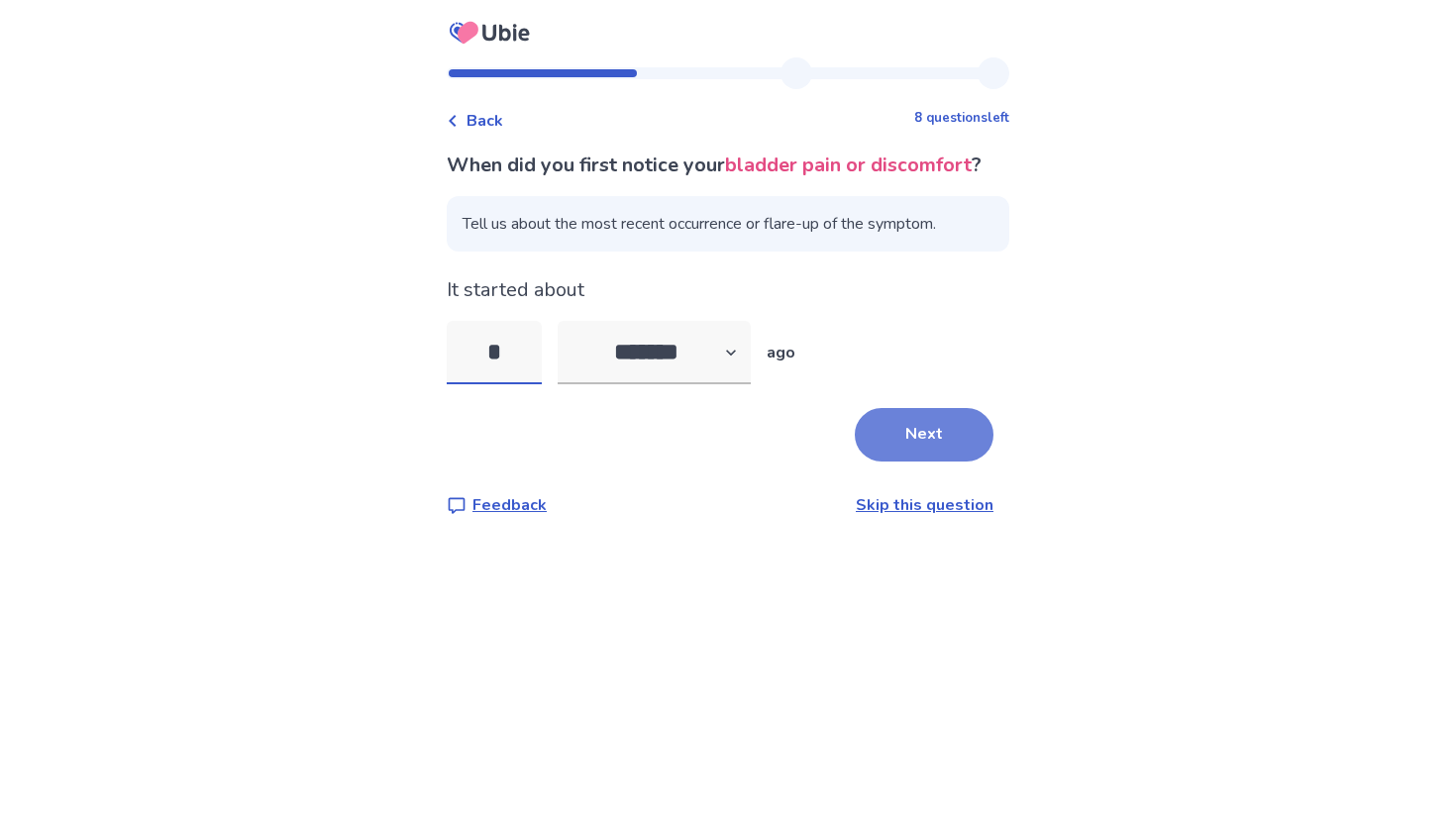 type on "*" 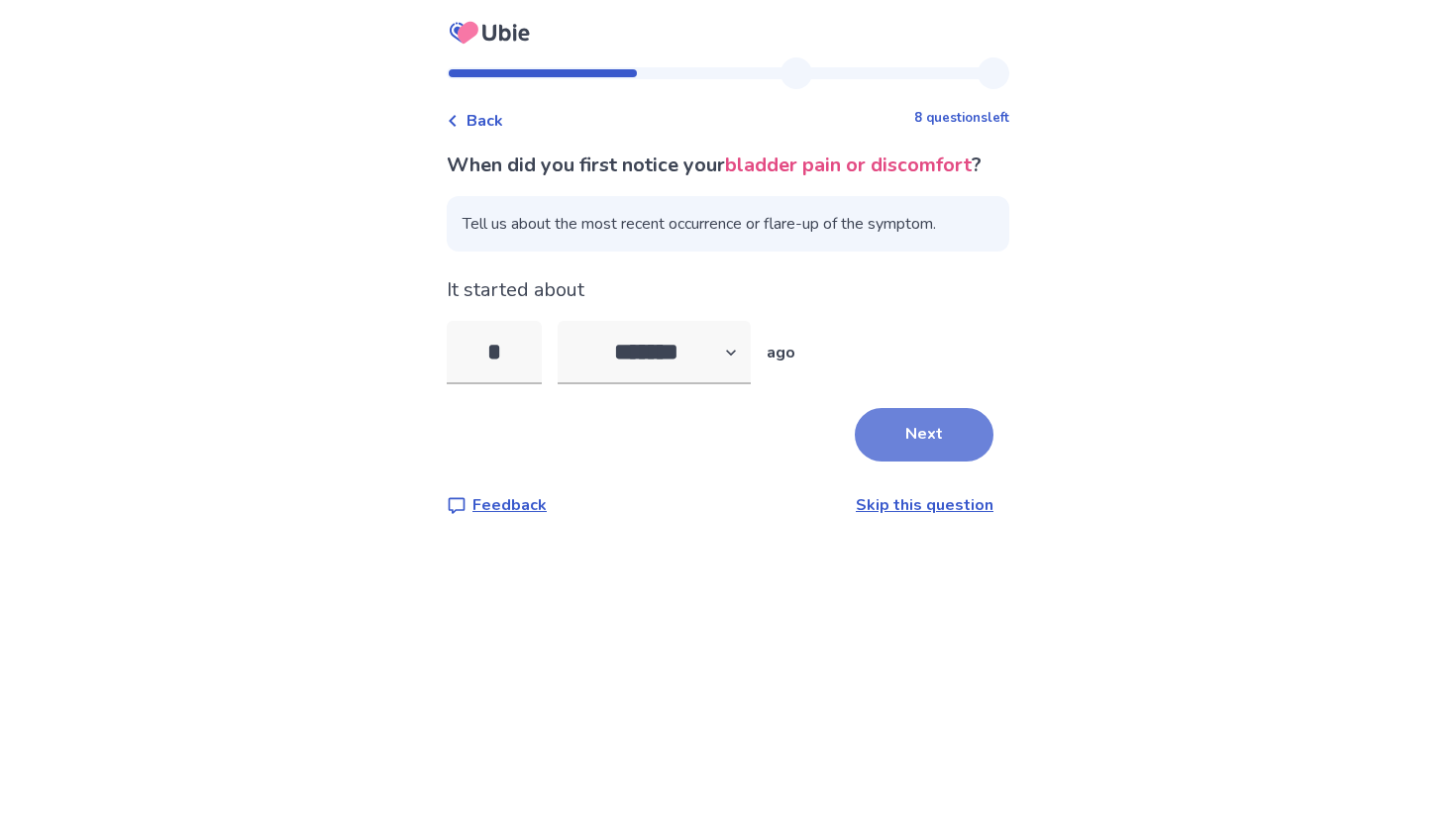 click on "Next" at bounding box center (924, 435) 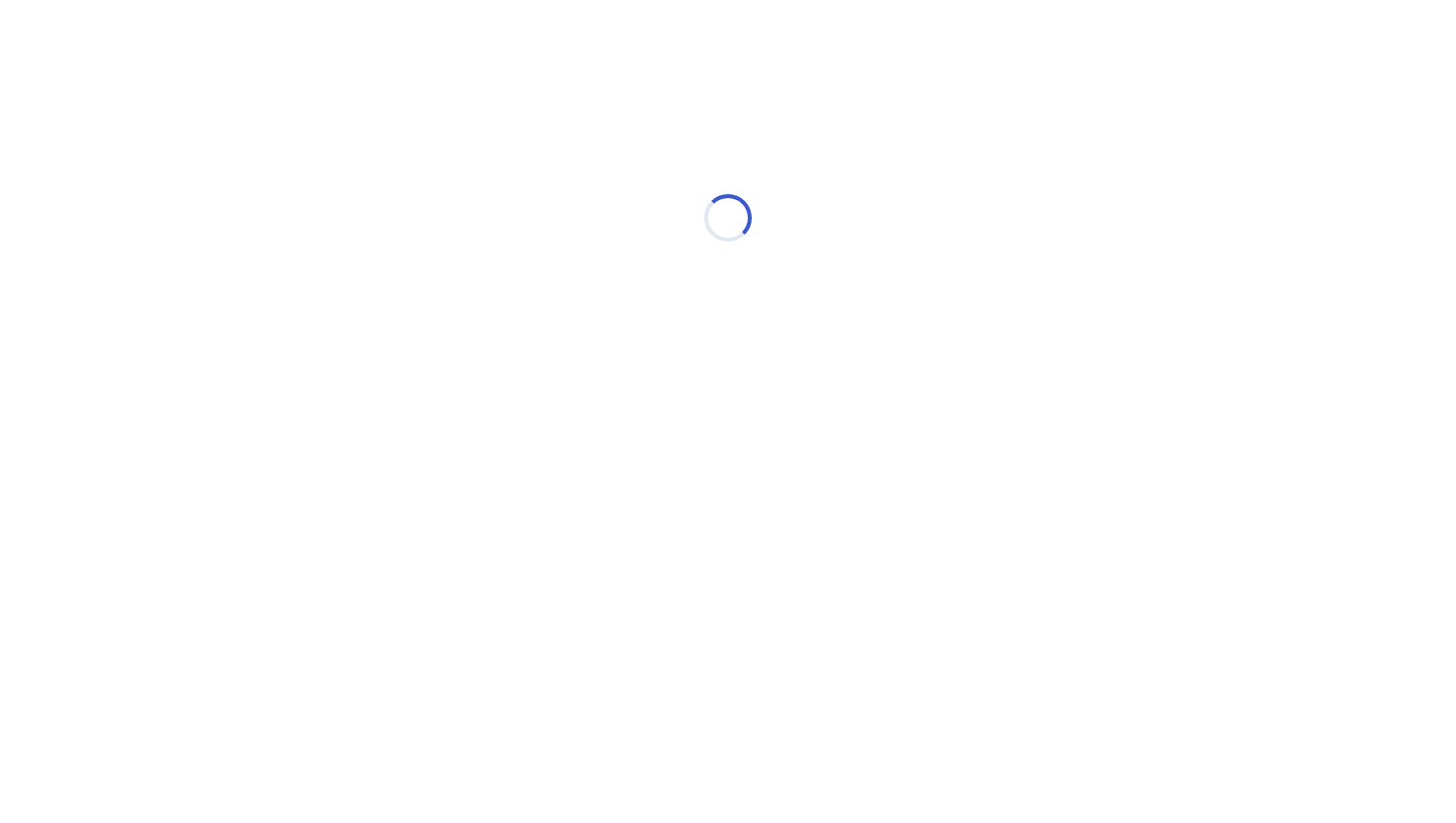 select on "*" 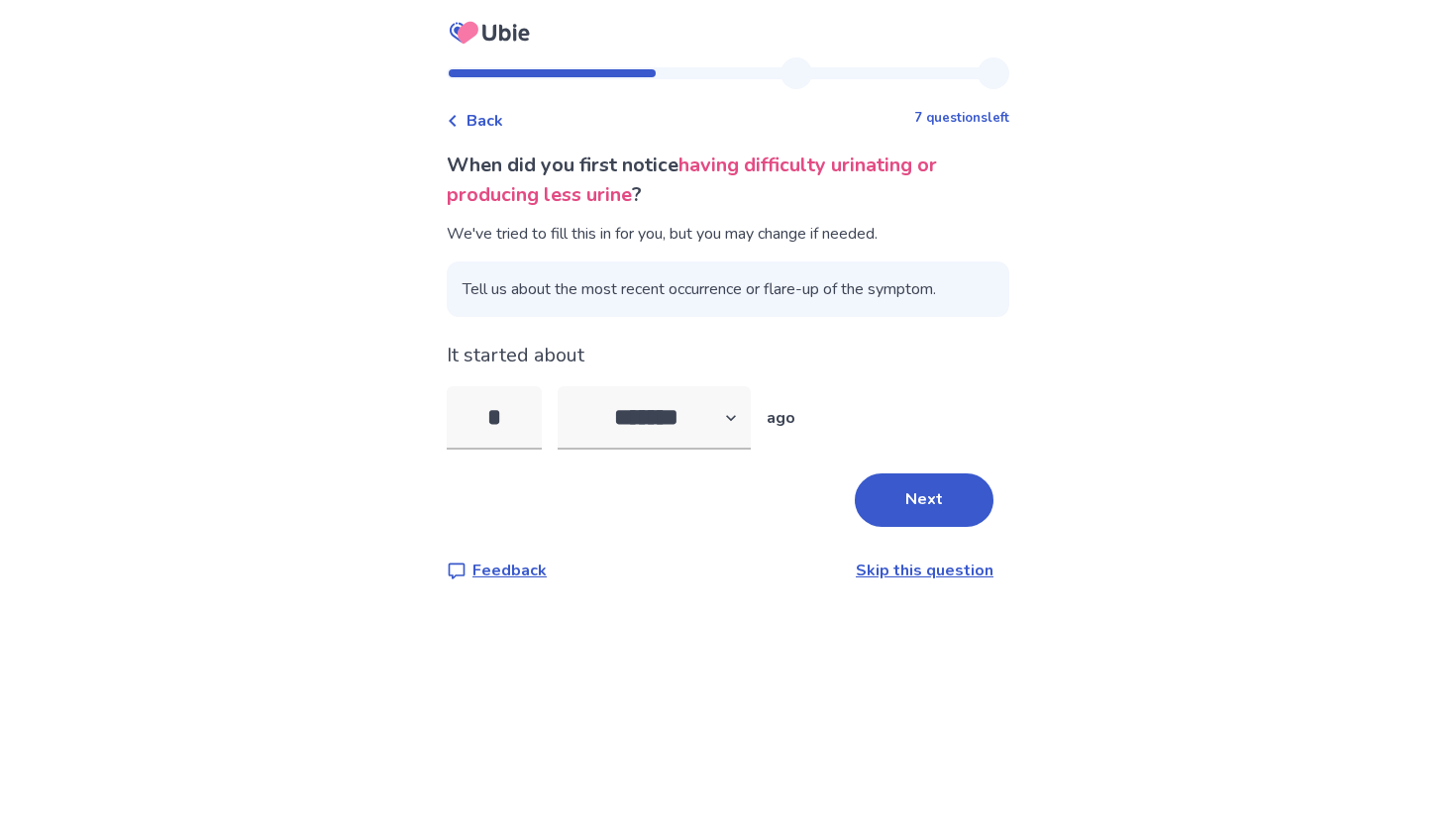 click on "Back" at bounding box center [474, 121] 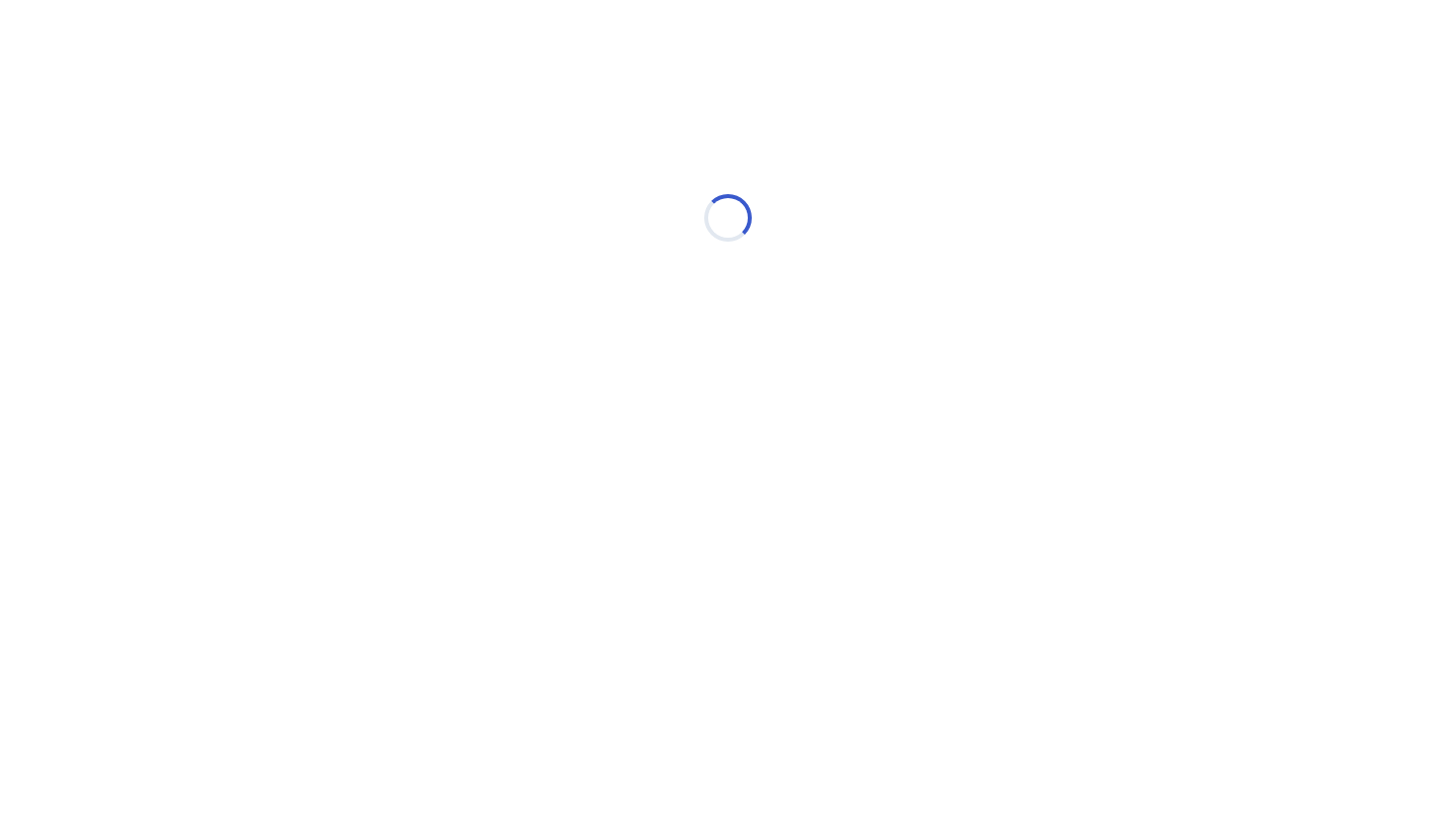 select on "*" 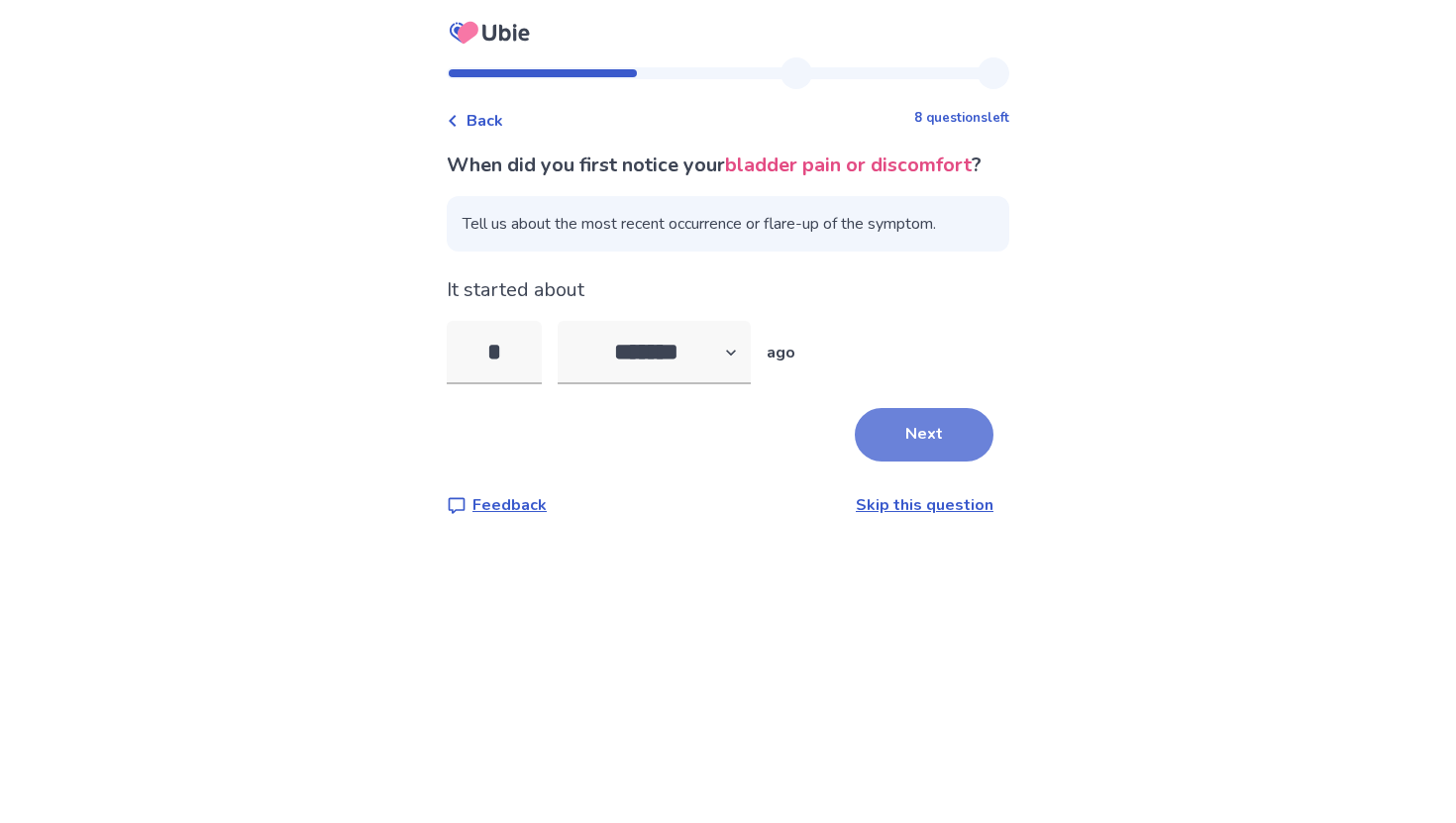 click on "Next" at bounding box center [924, 435] 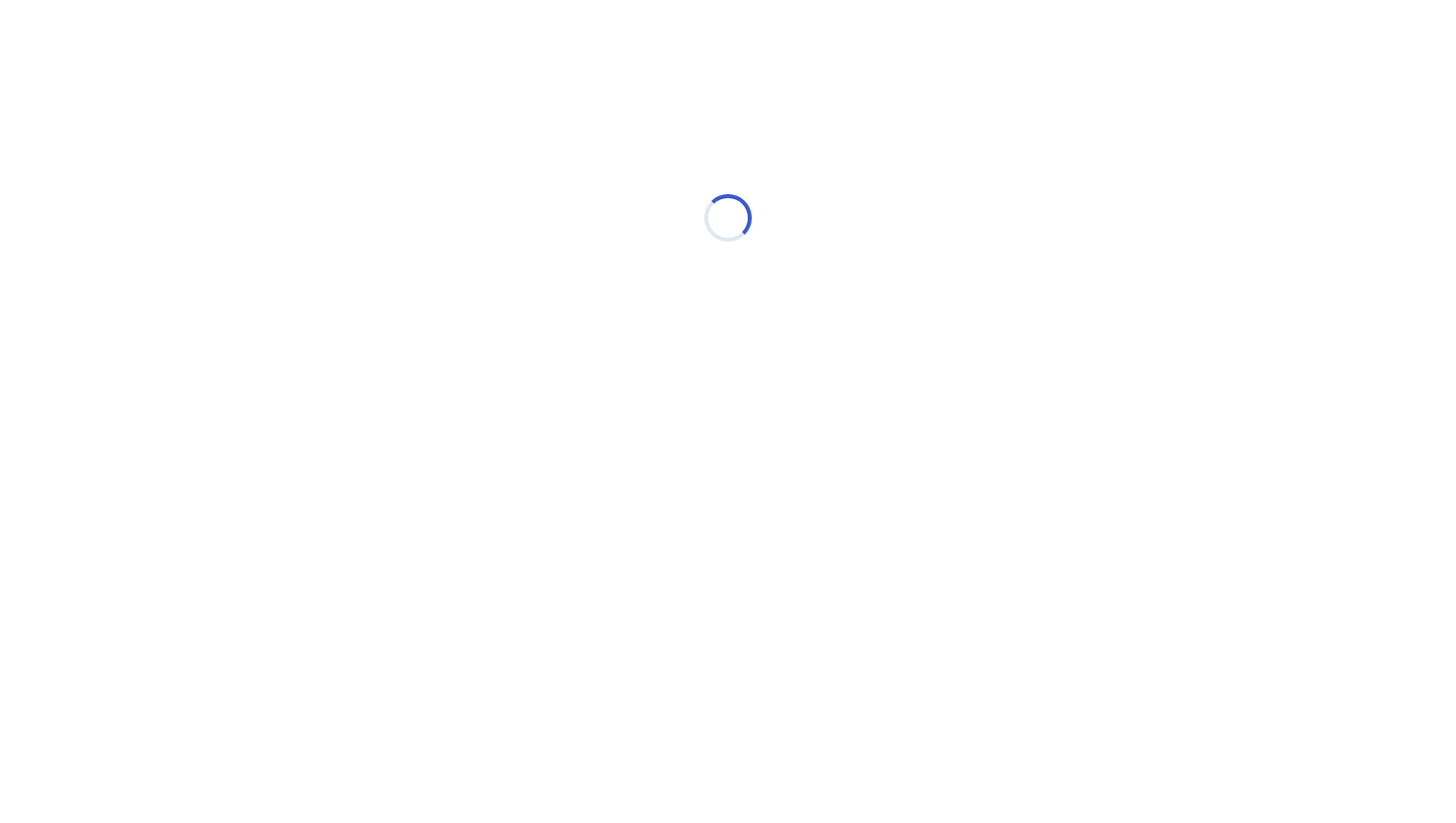 select on "*" 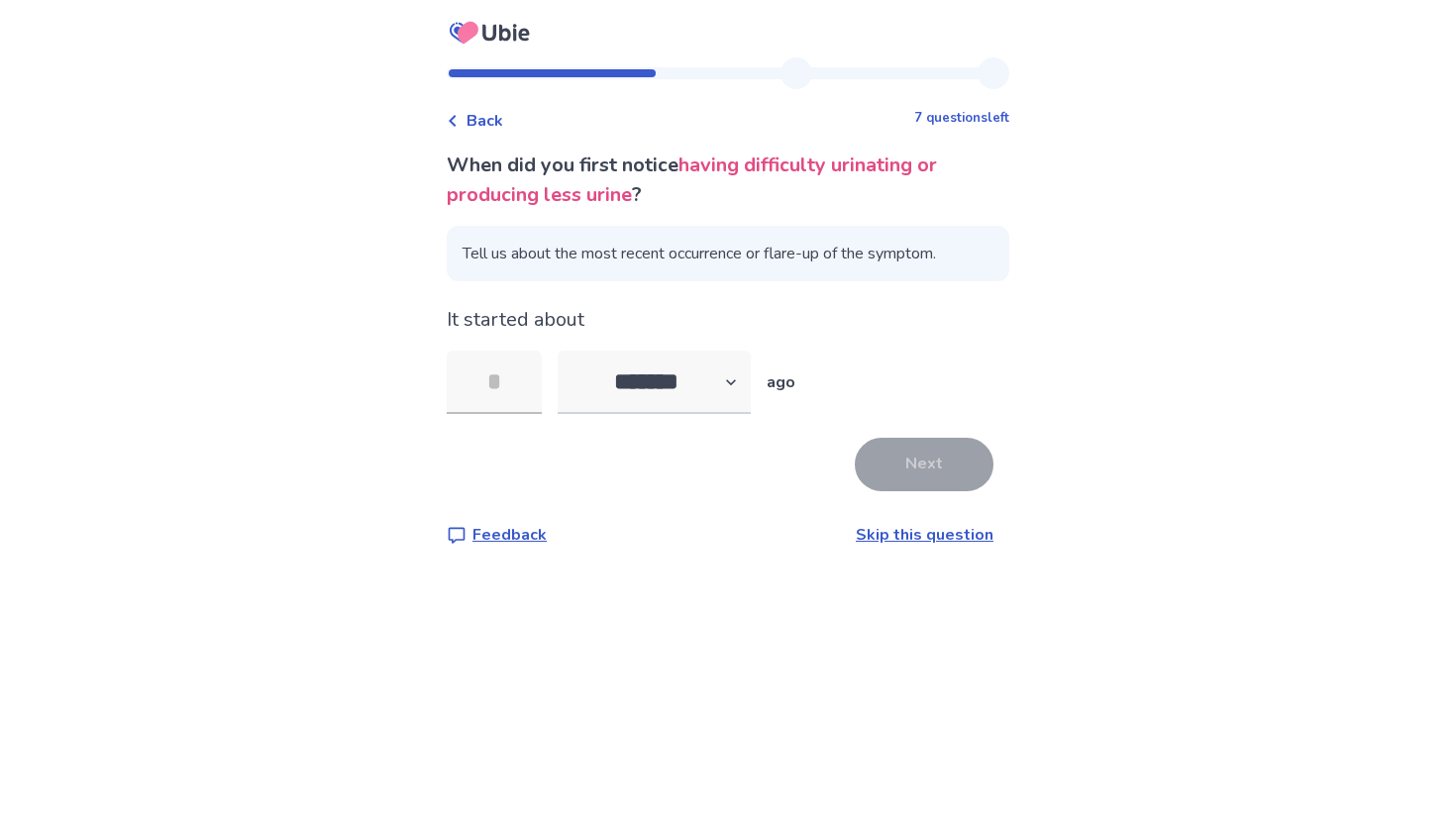 type on "*" 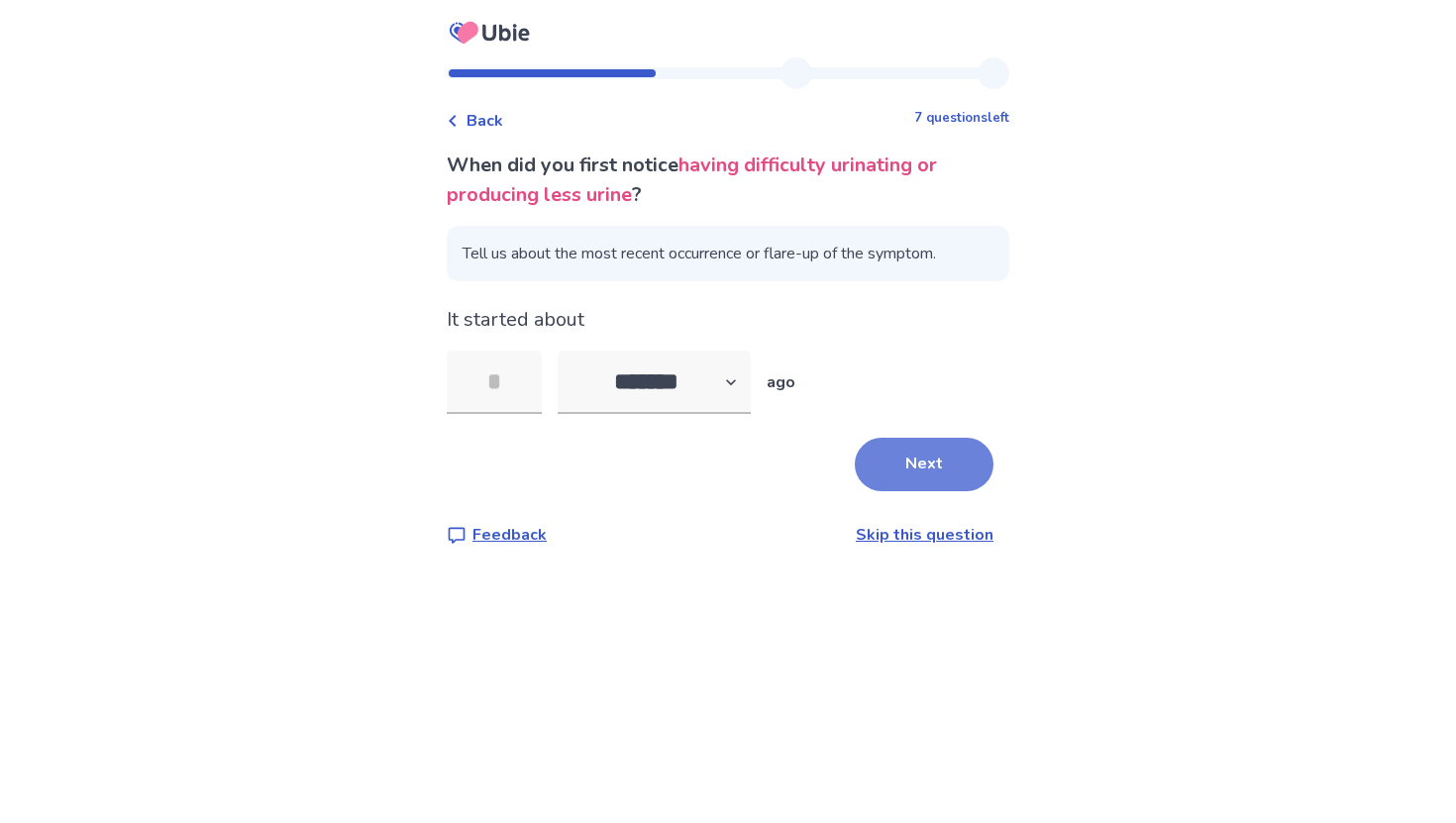 type on "*" 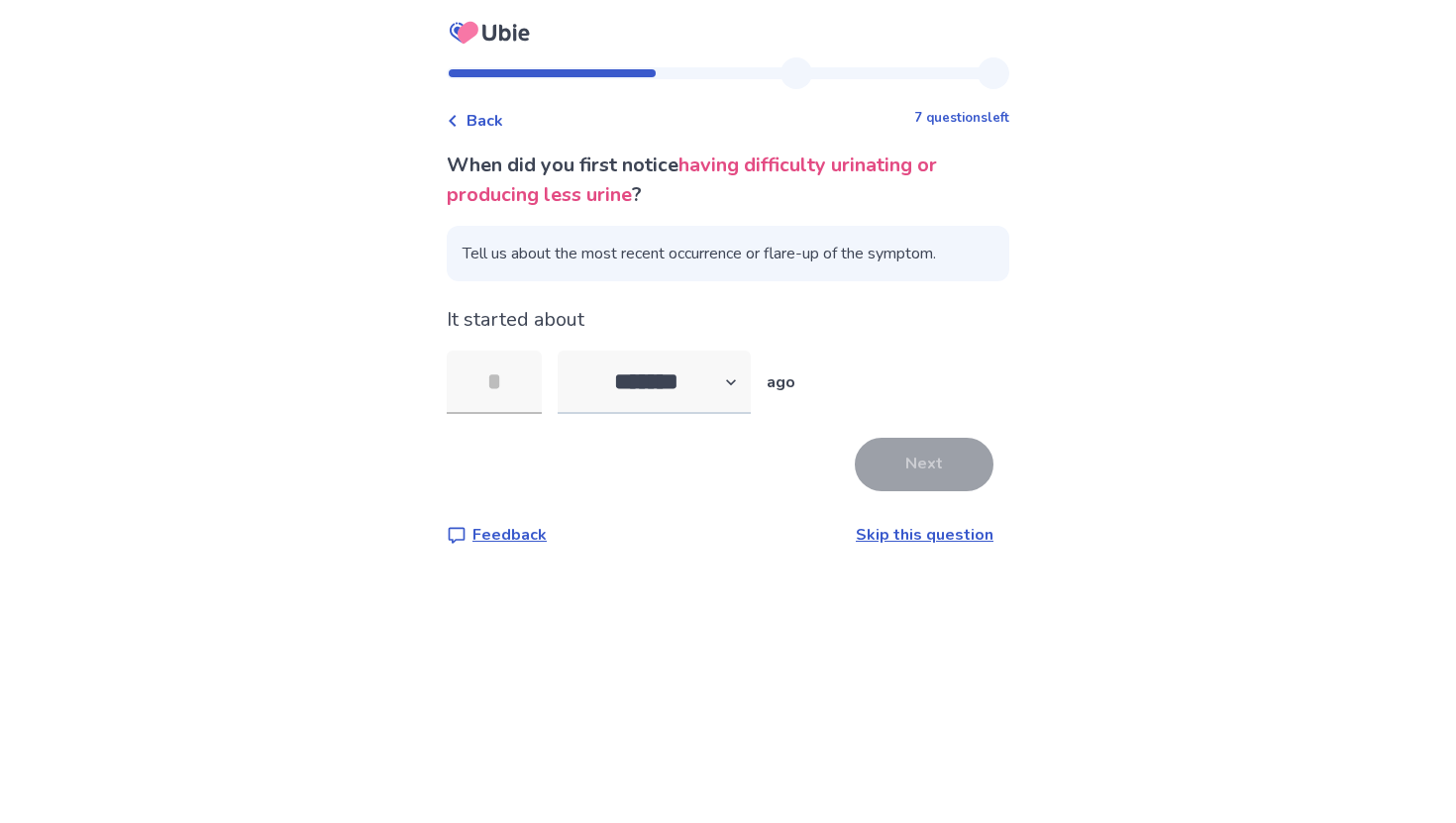type 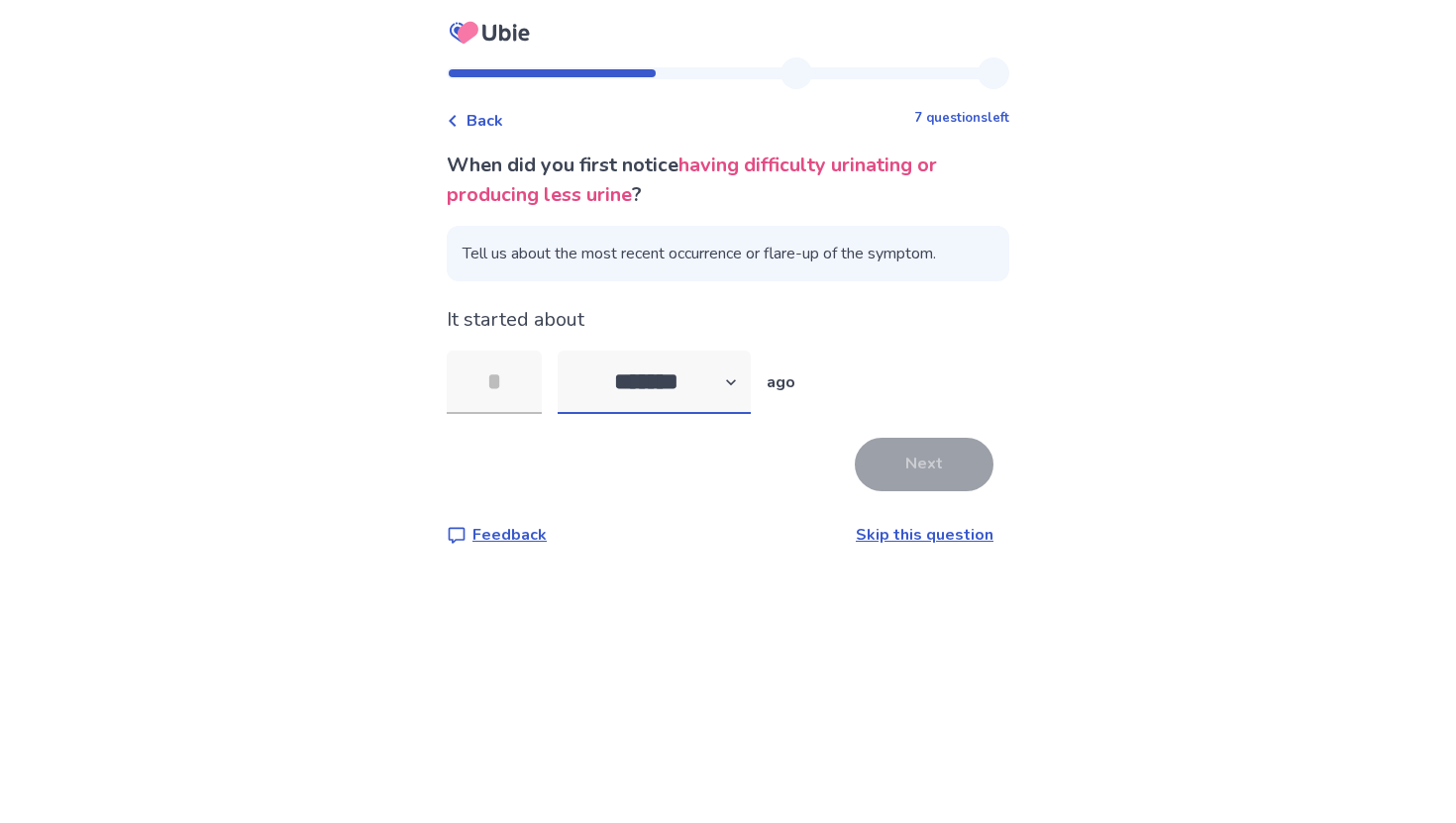 click on "******* ****** ******* ******** *******" at bounding box center [654, 382] 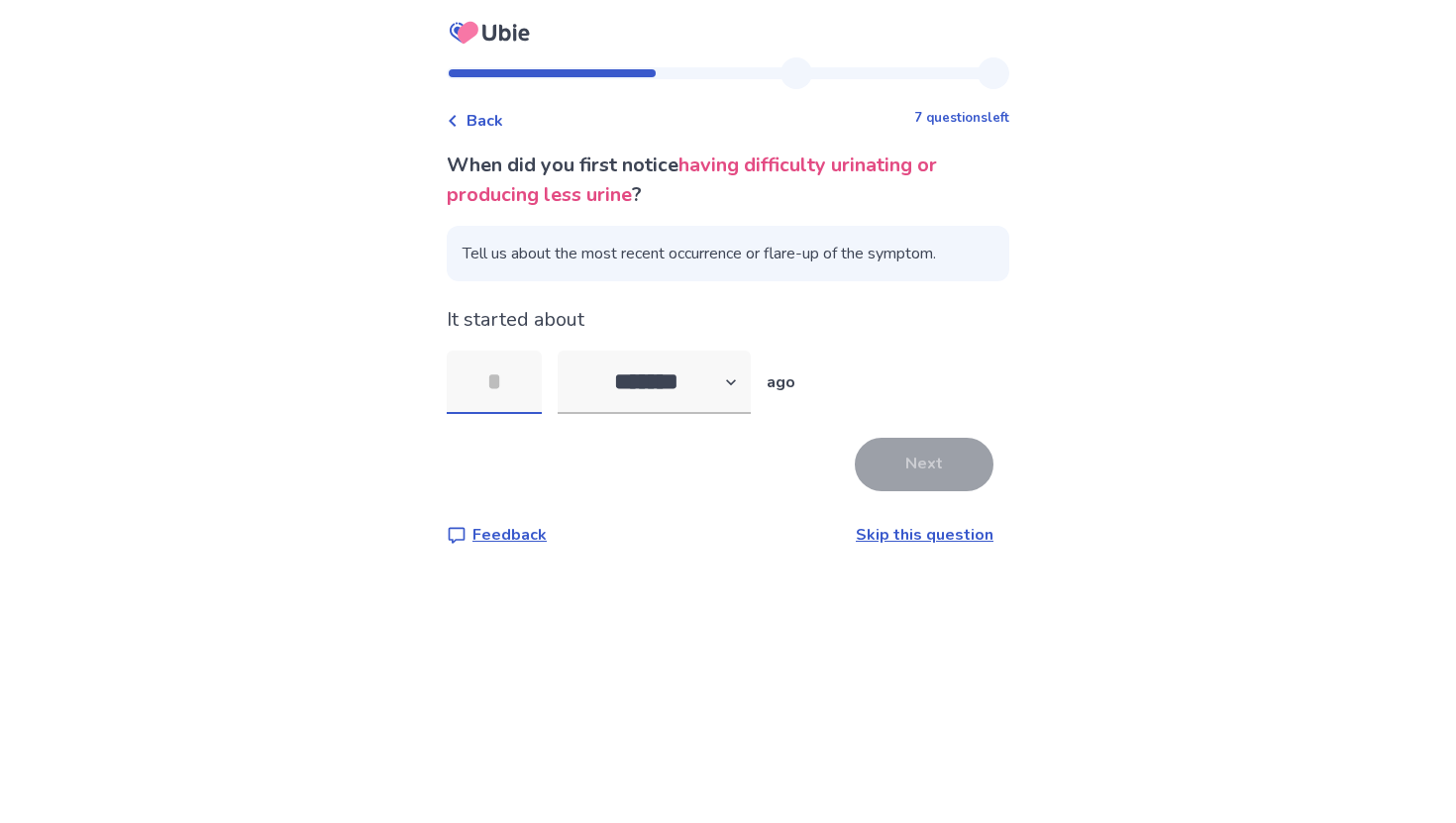 click at bounding box center (494, 382) 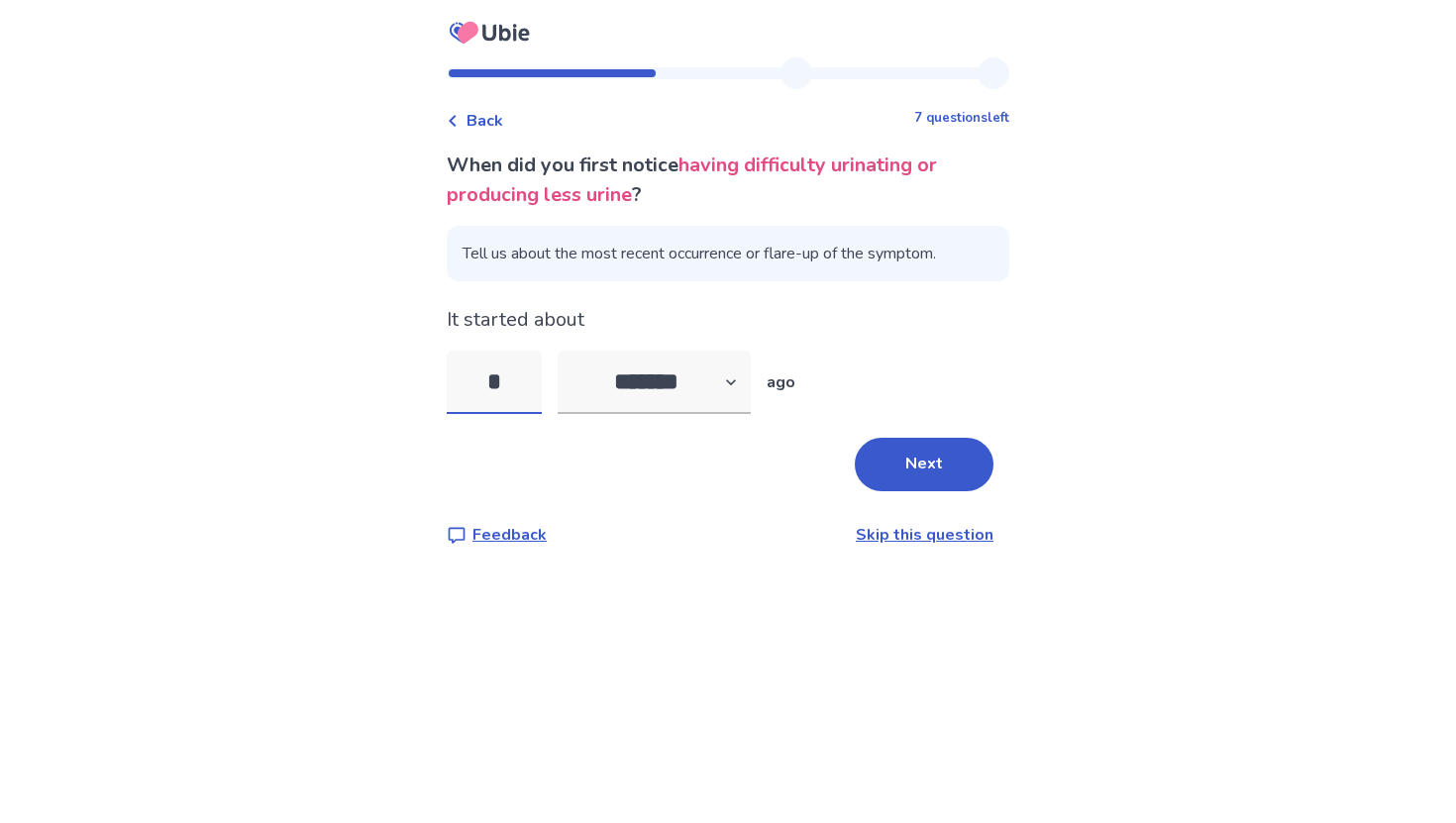 type on "*" 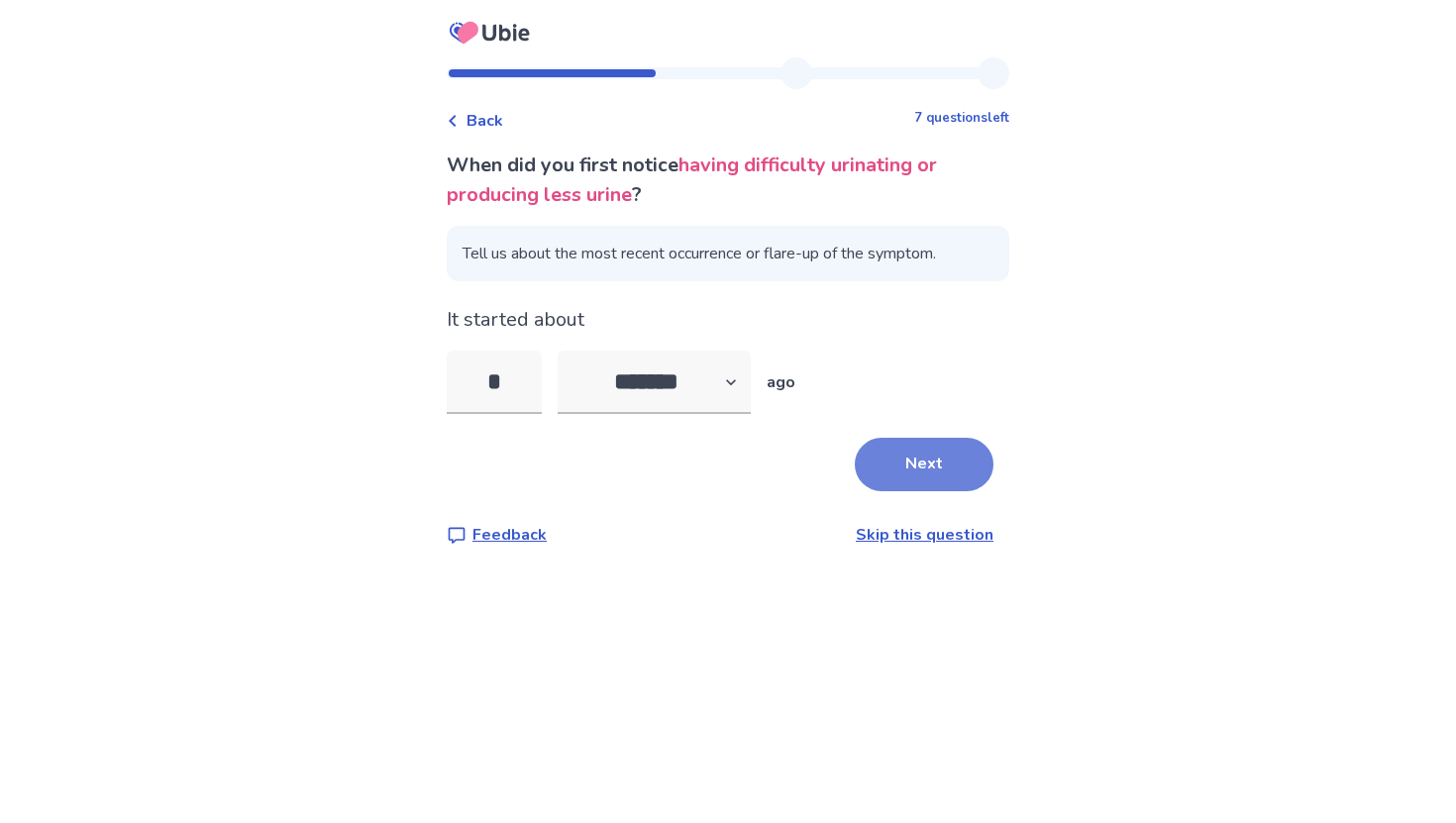 click on "Next" at bounding box center (924, 464) 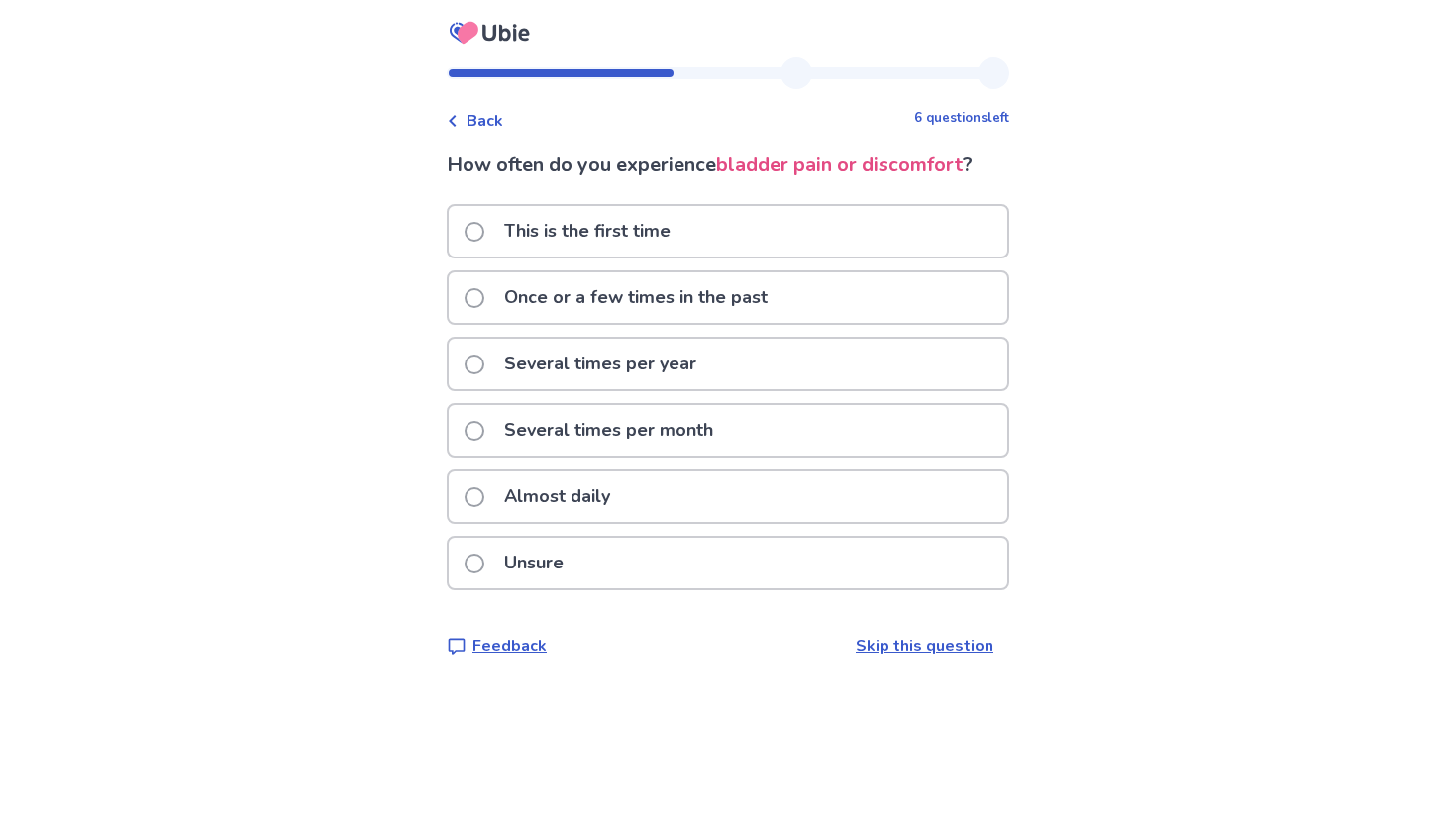 click at bounding box center (474, 431) 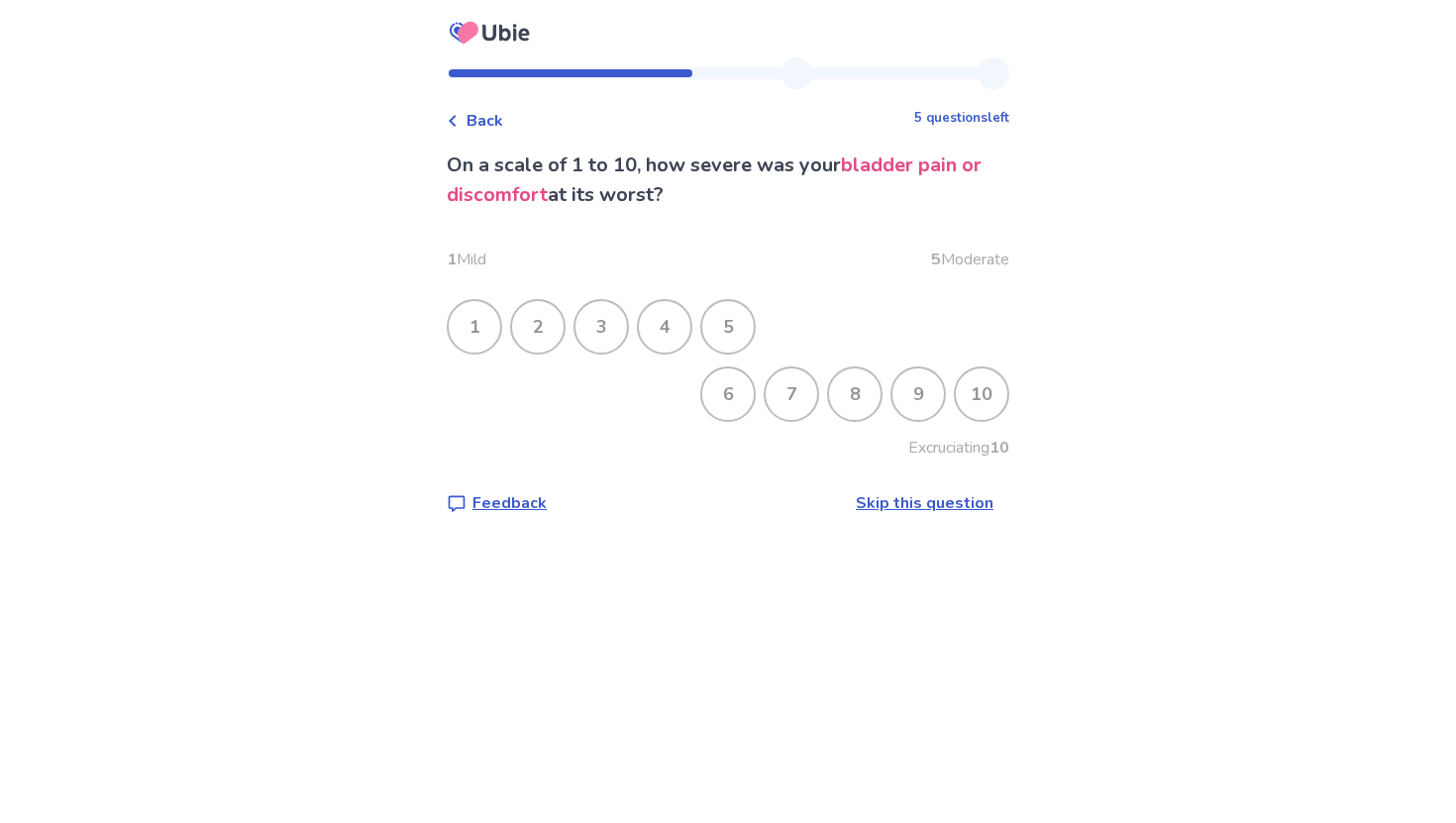 click on "7" at bounding box center [791, 394] 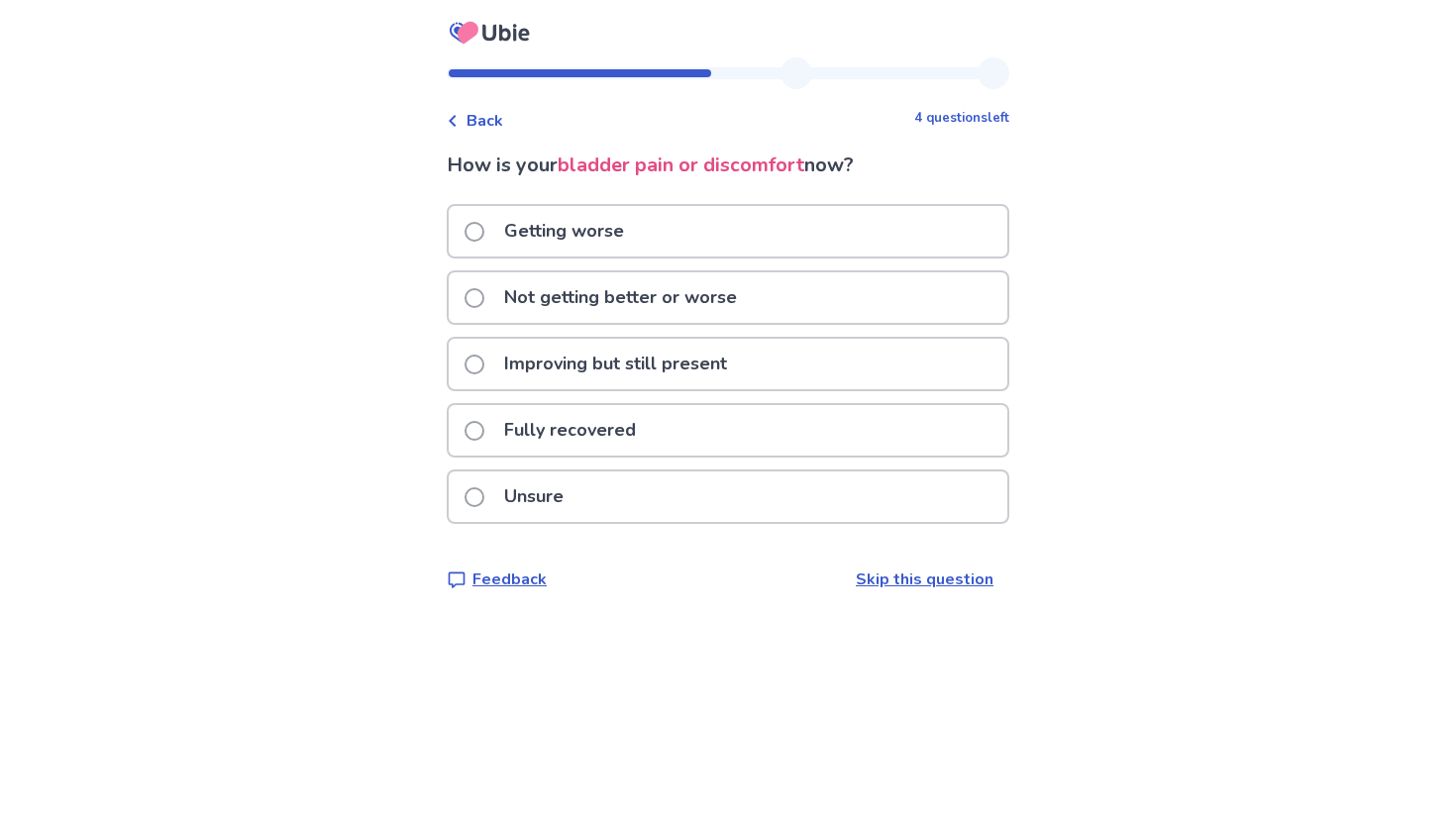 click on "Not getting better or worse" at bounding box center (620, 297) 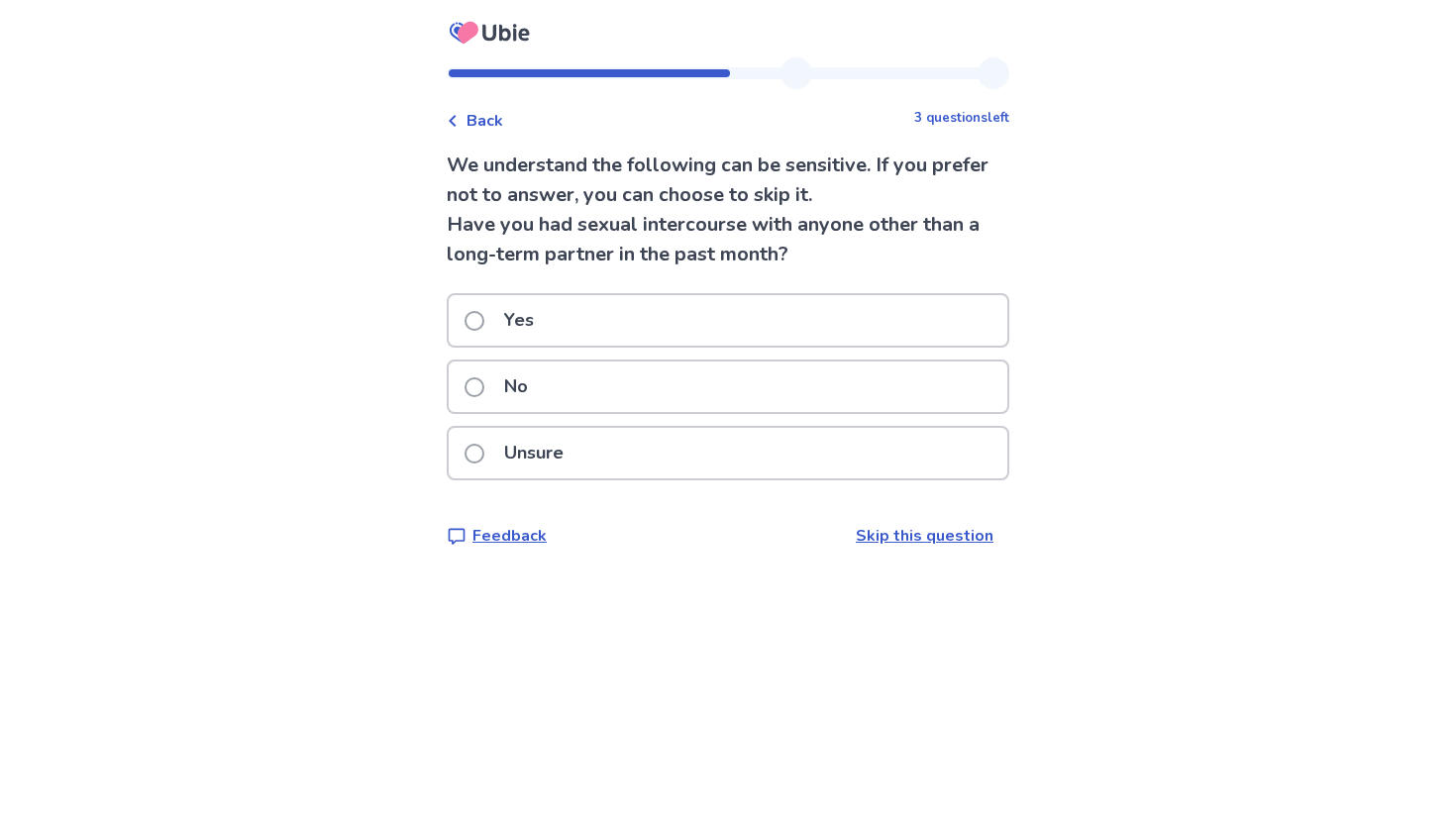 click on "Yes" at bounding box center (728, 320) 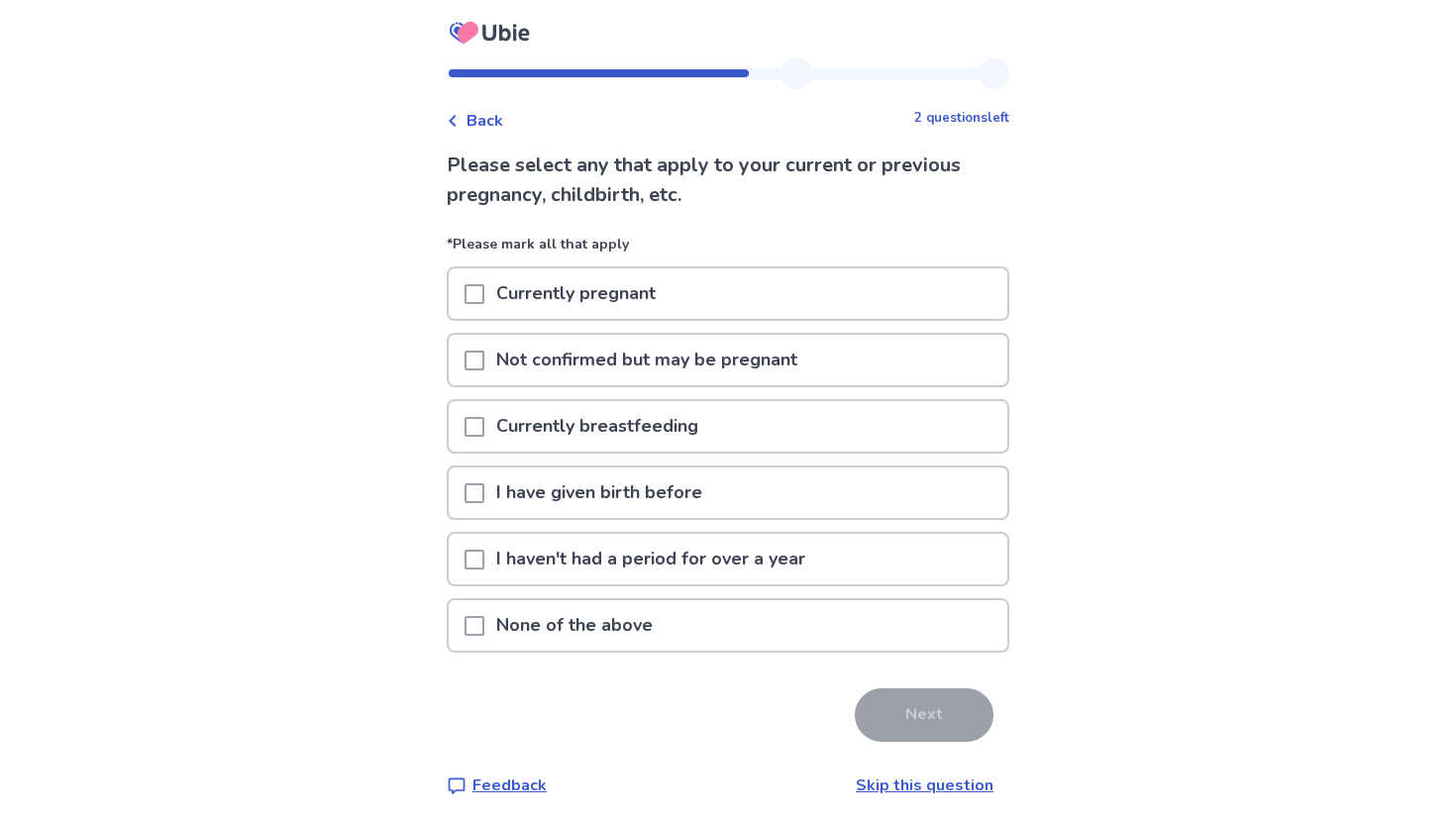 click on "None of the above" at bounding box center [728, 625] 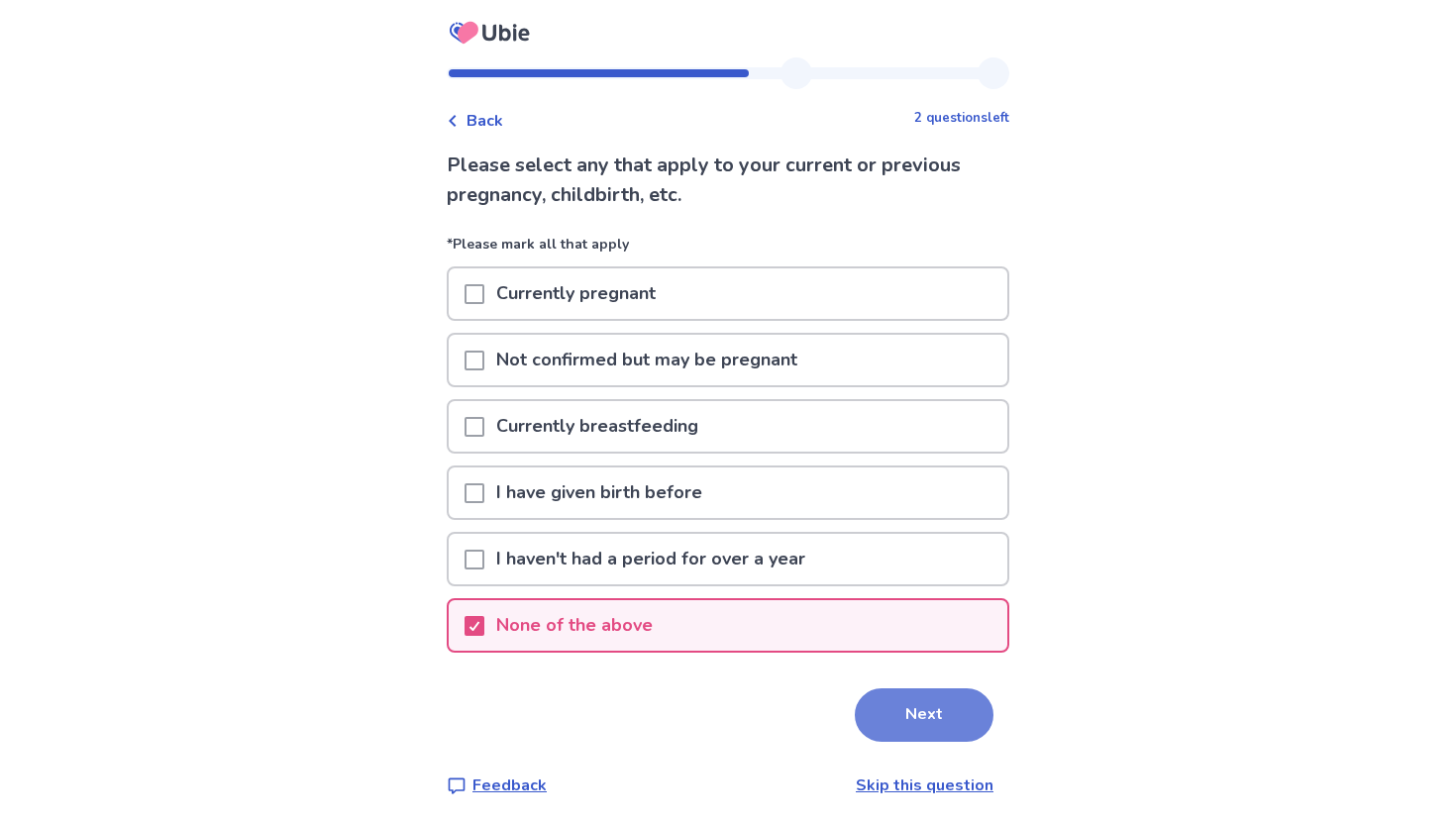 click on "Next" at bounding box center (924, 715) 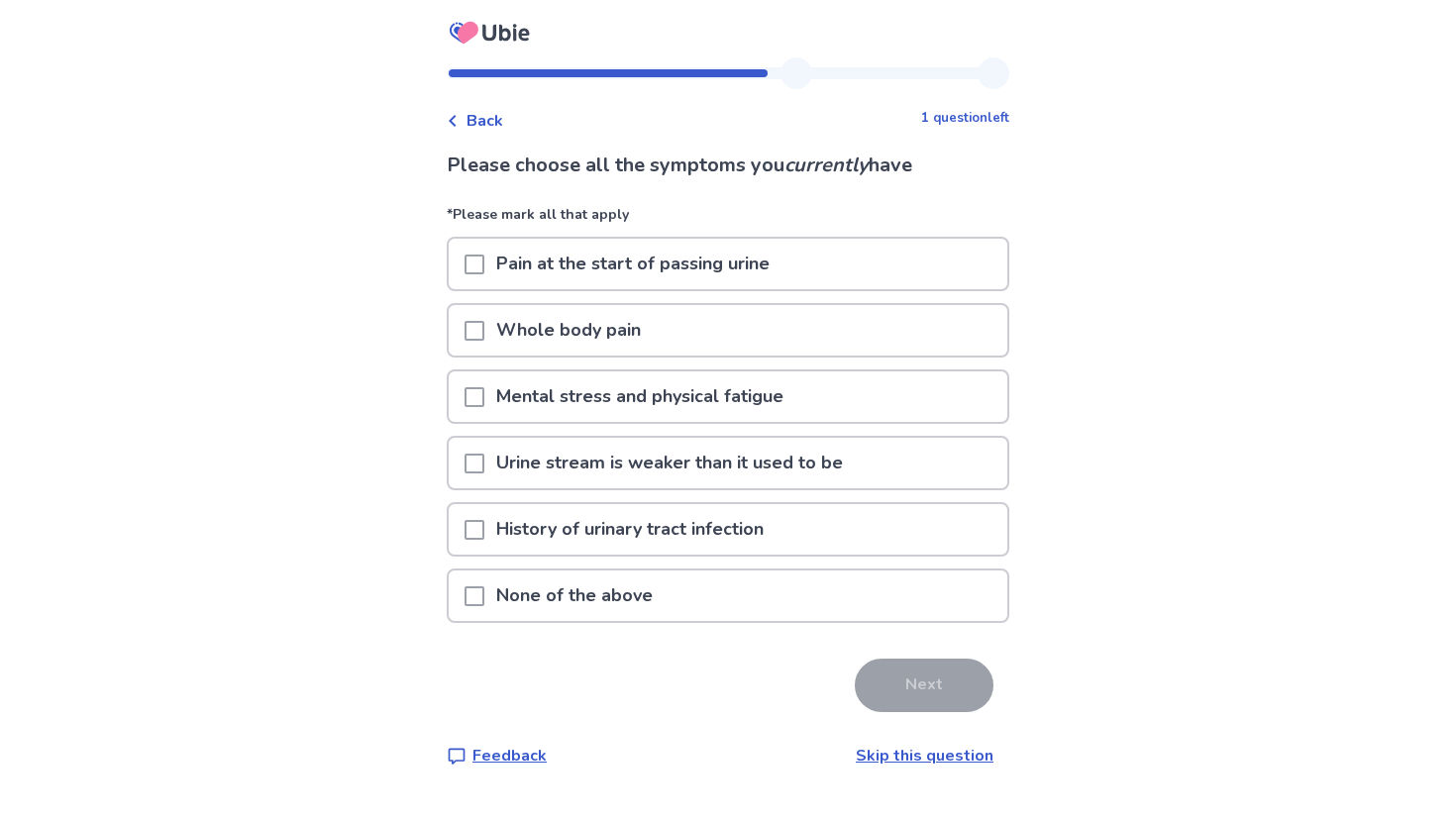 click at bounding box center [474, 264] 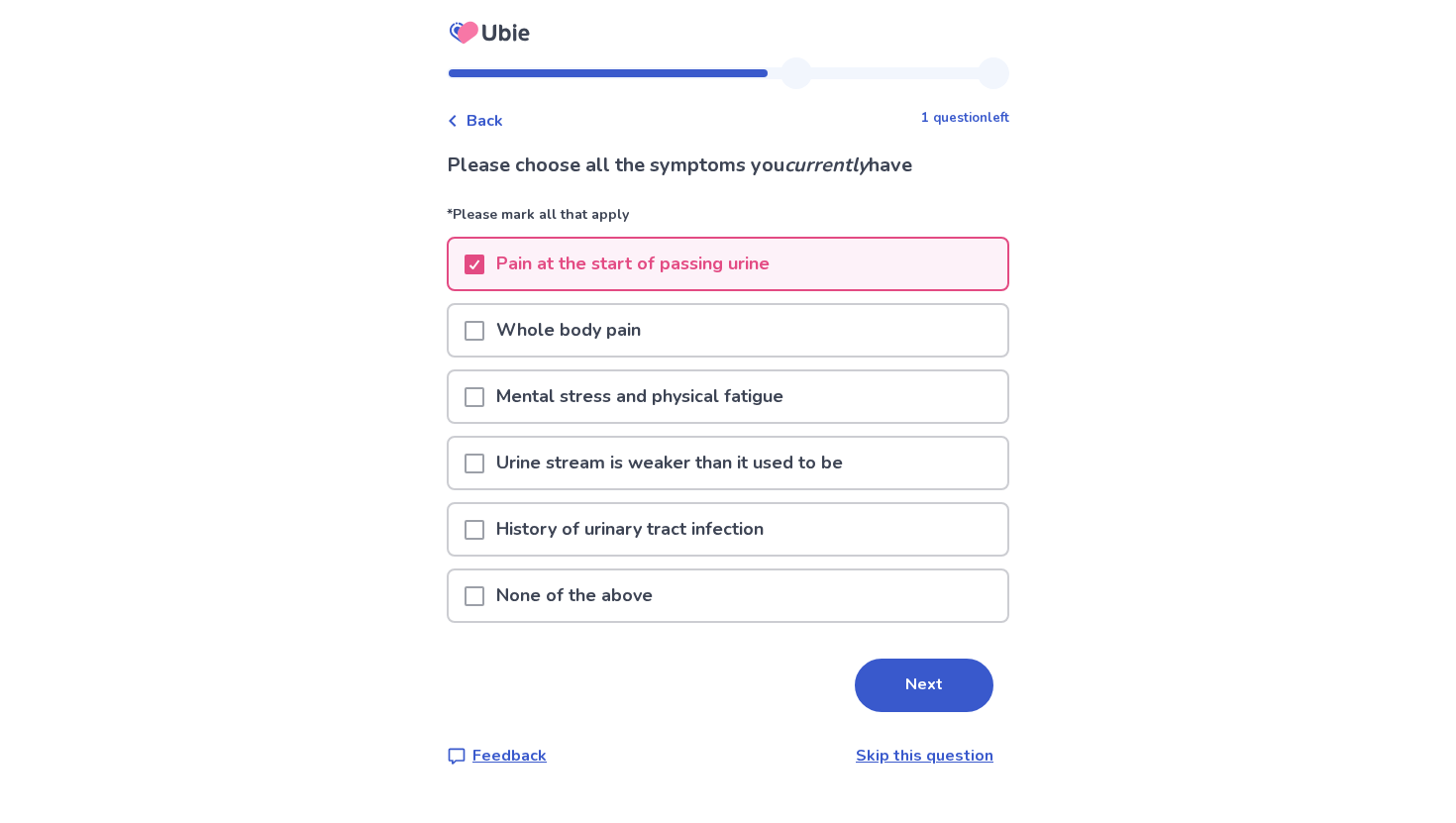 click at bounding box center [474, 530] 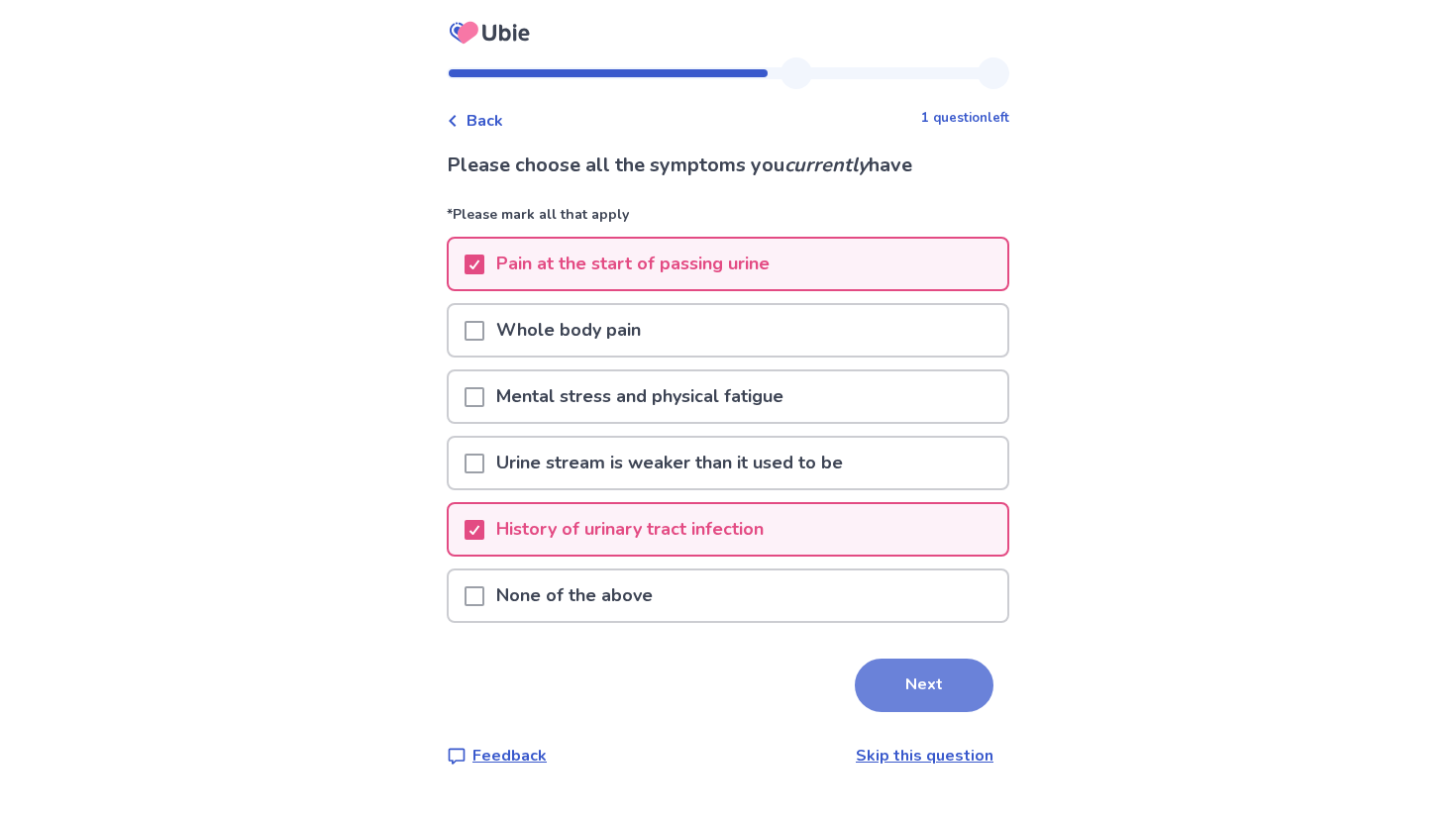 click on "Next" at bounding box center [924, 685] 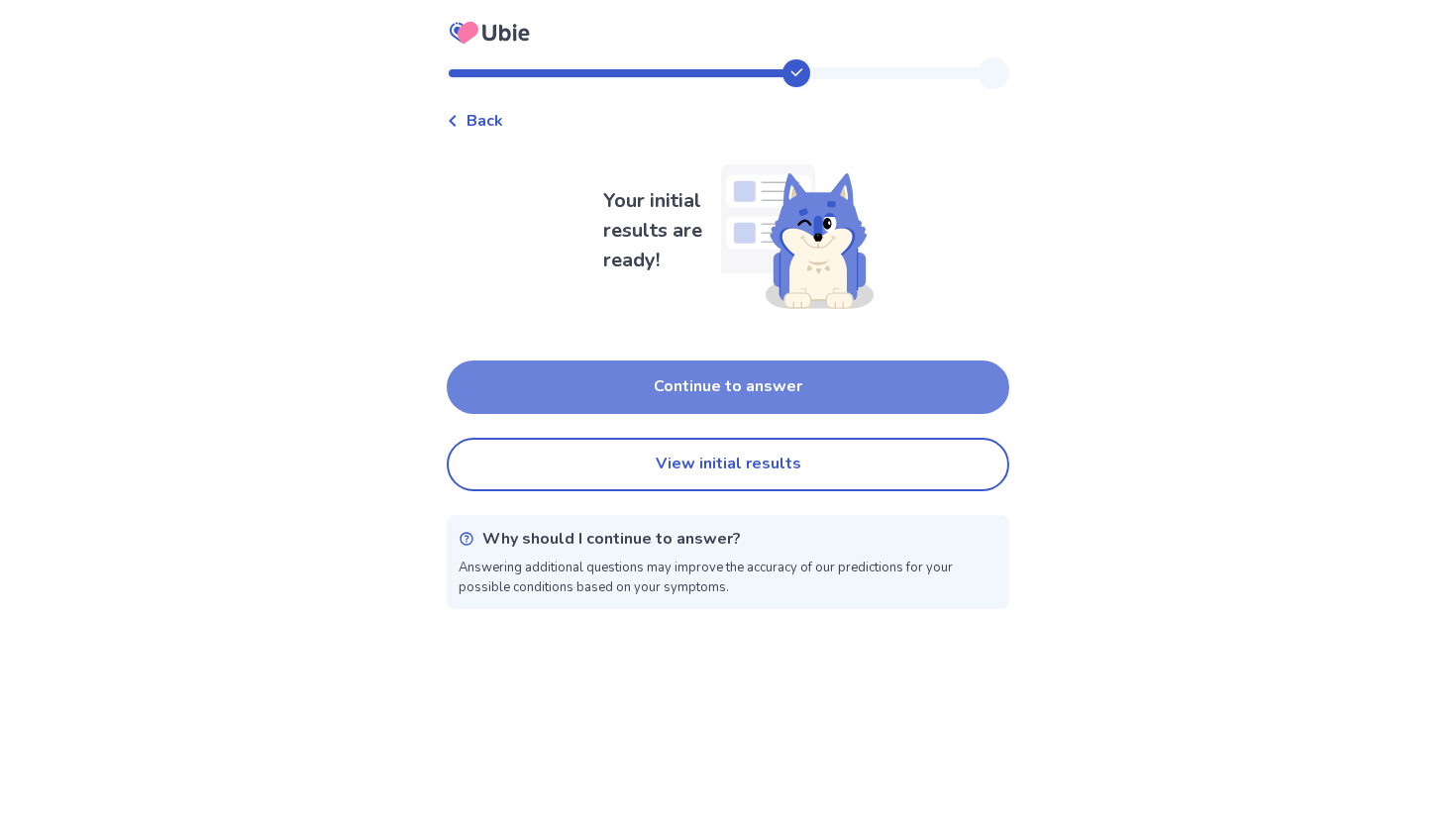 click on "Continue to answer" at bounding box center (728, 387) 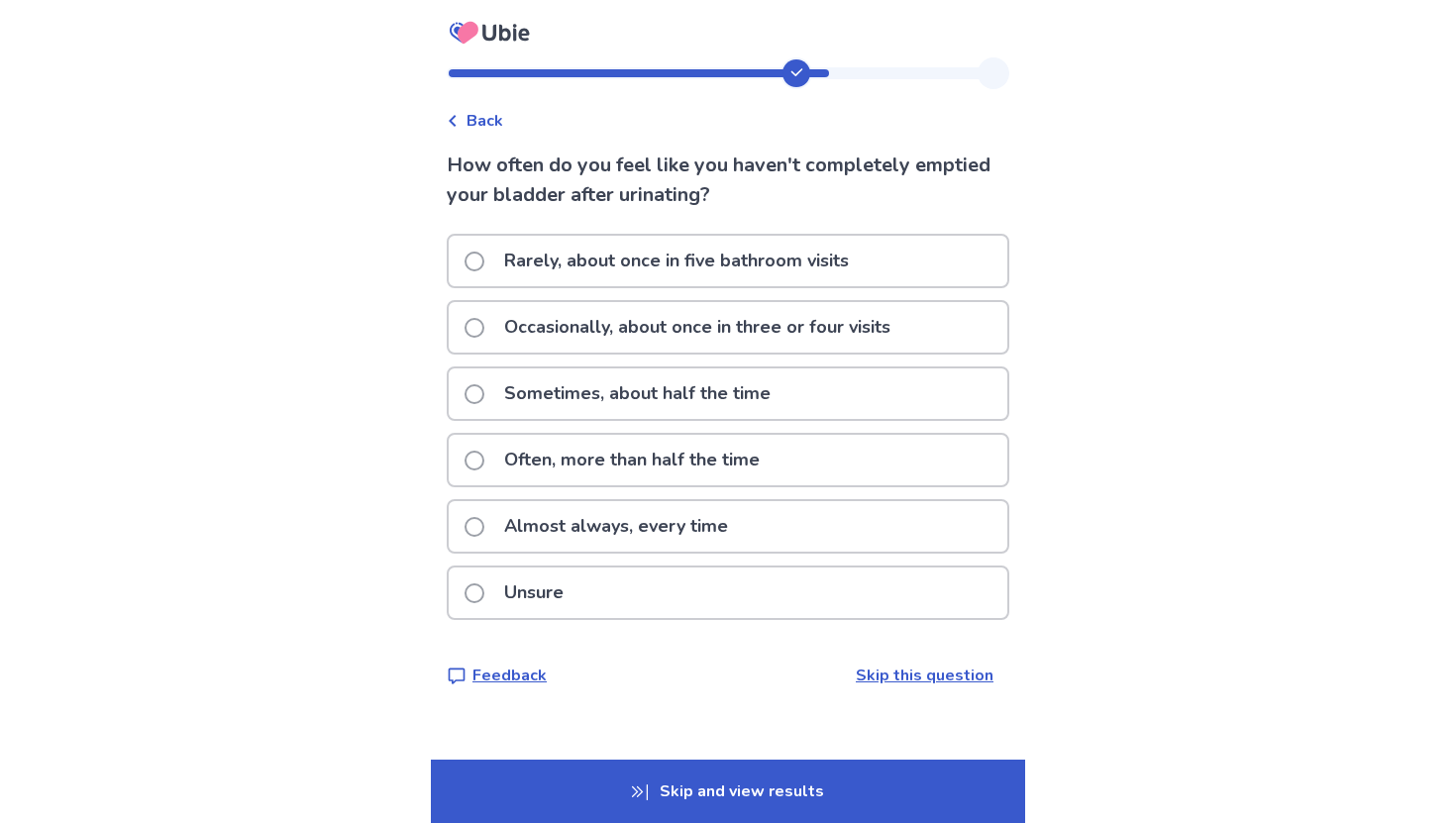 click on "Often, more than half the time" at bounding box center (728, 460) 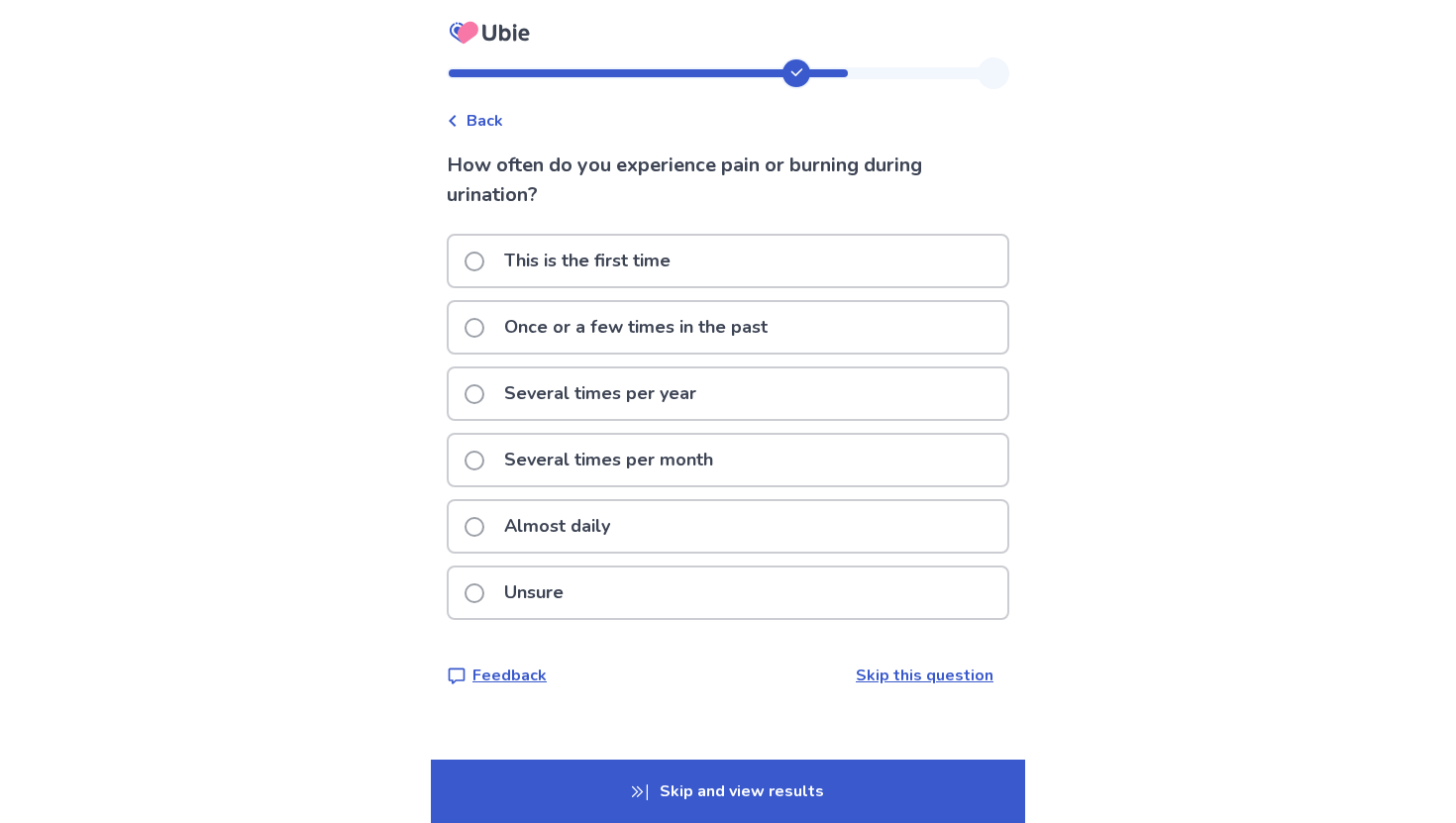 click on "Several times per month" at bounding box center [728, 460] 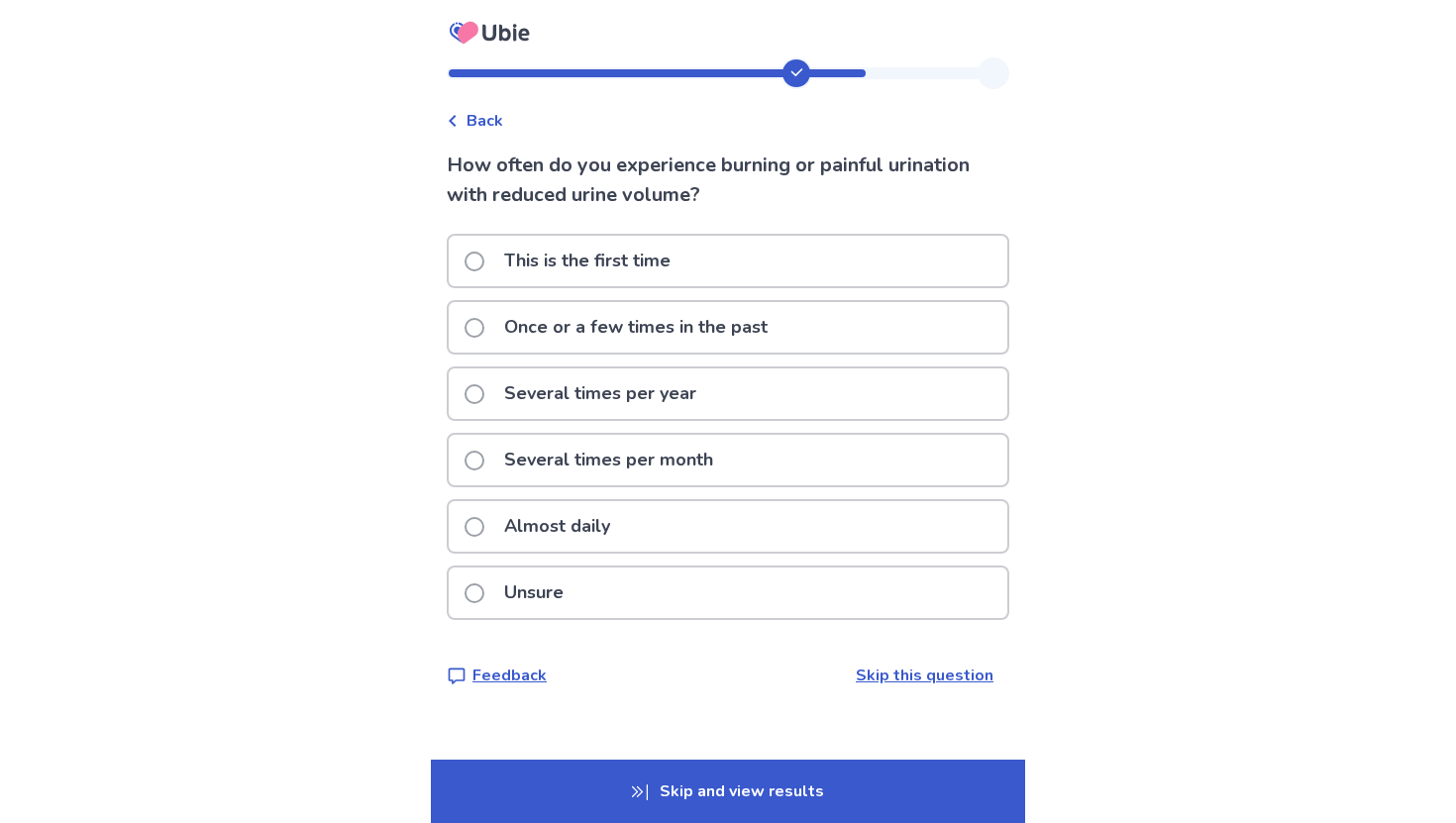 click on "Several times per month" at bounding box center (728, 460) 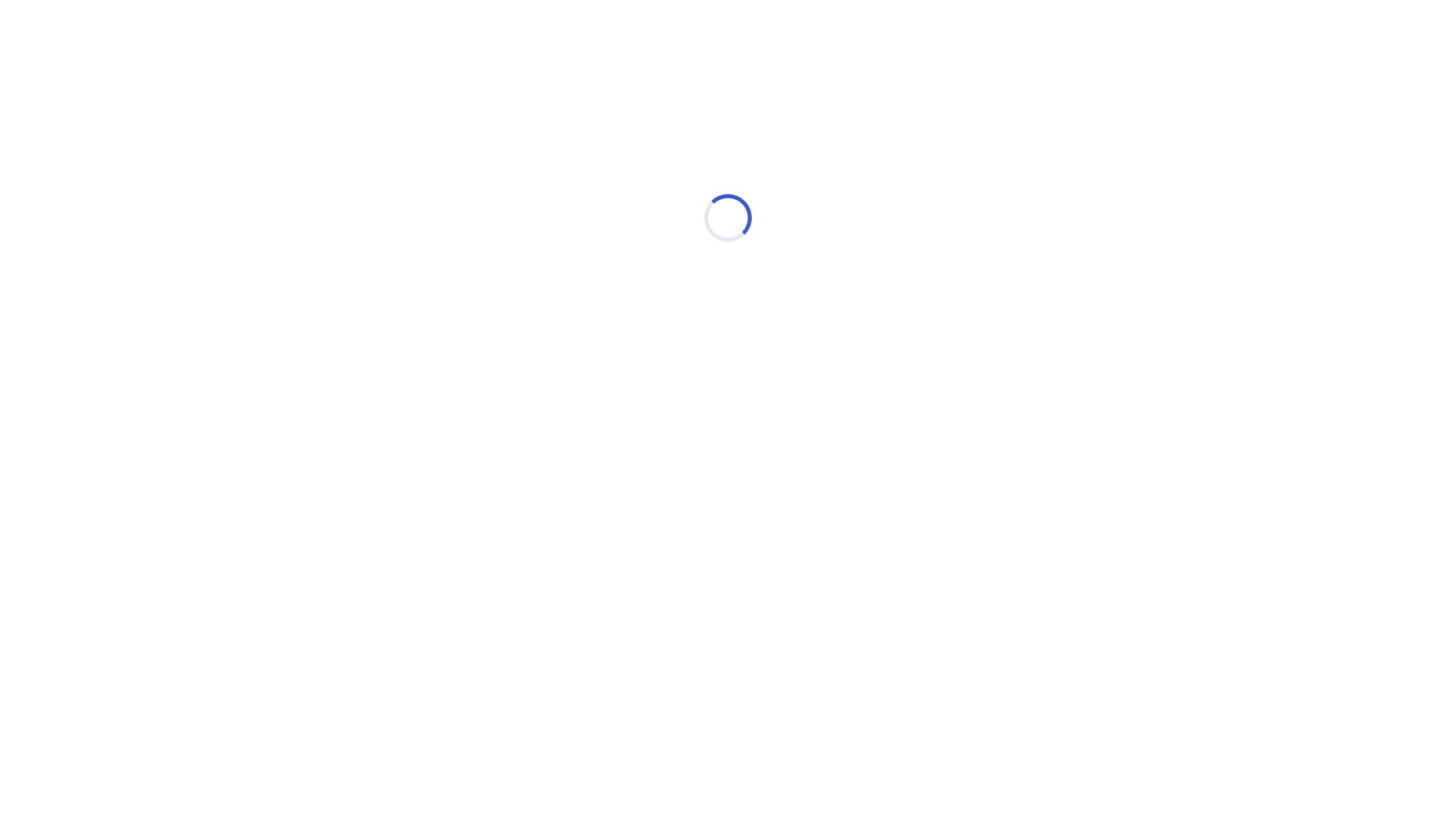 select on "*" 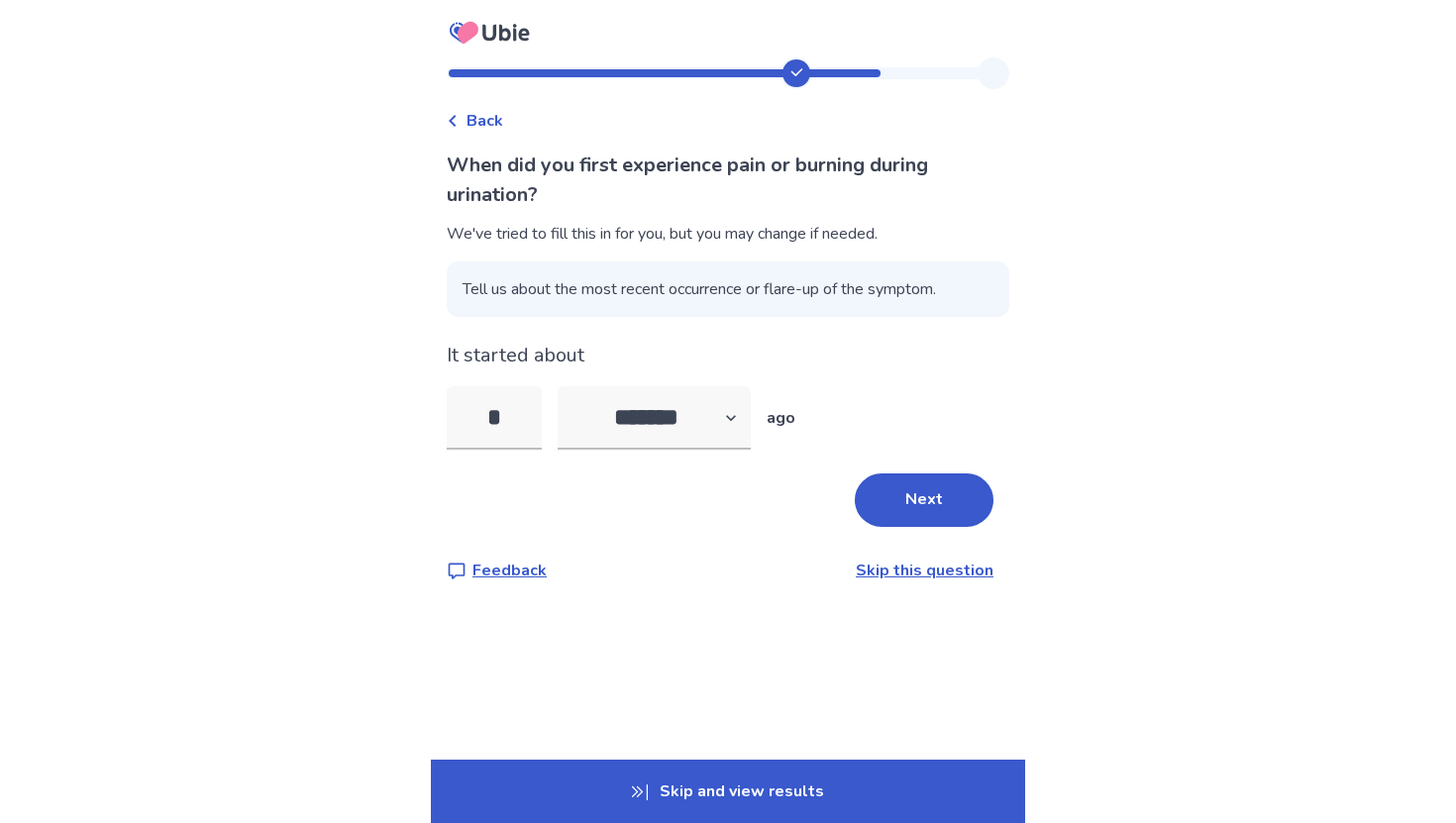 click on "Skip and view results" at bounding box center (728, 791) 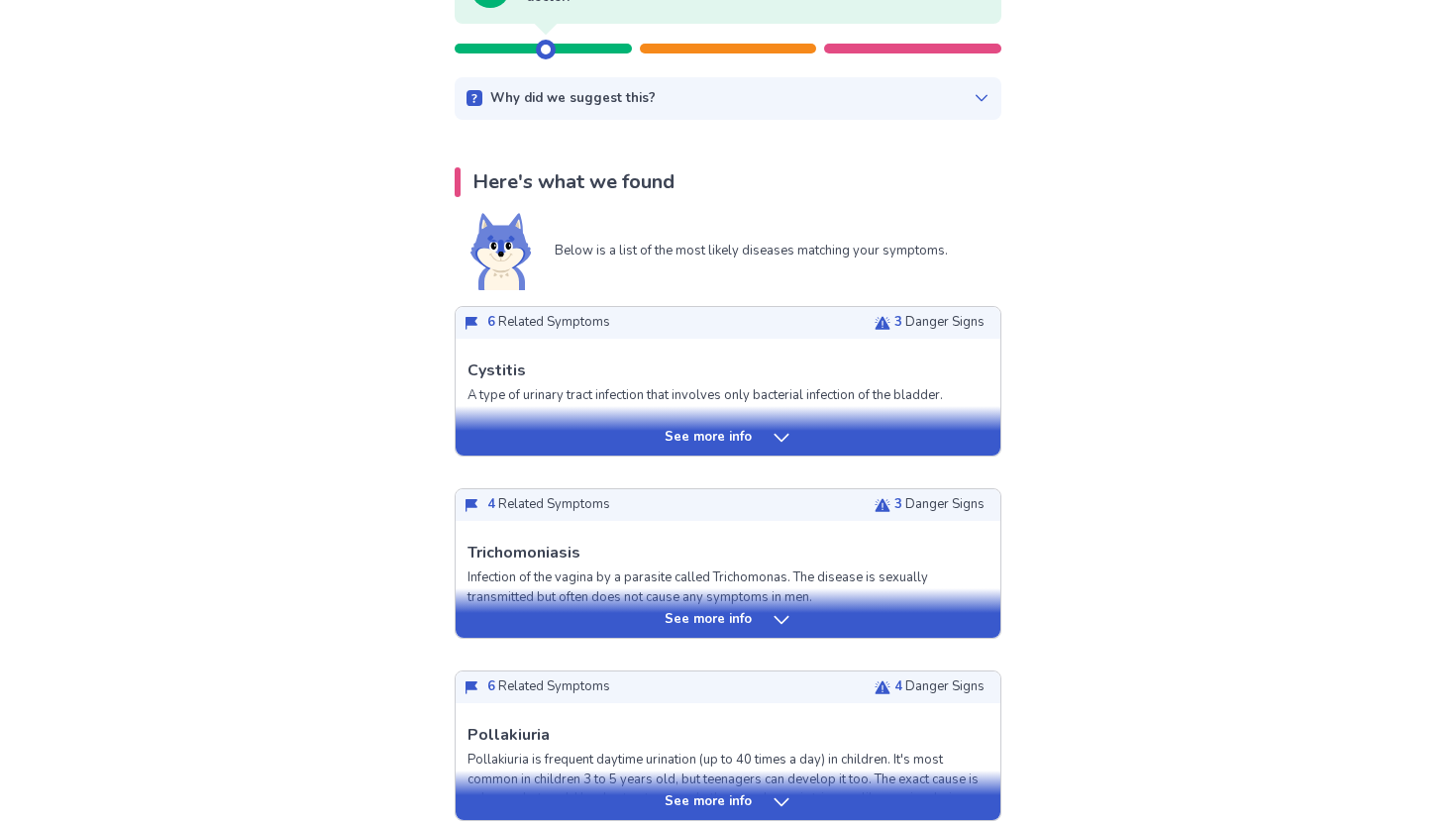 scroll, scrollTop: 0, scrollLeft: 0, axis: both 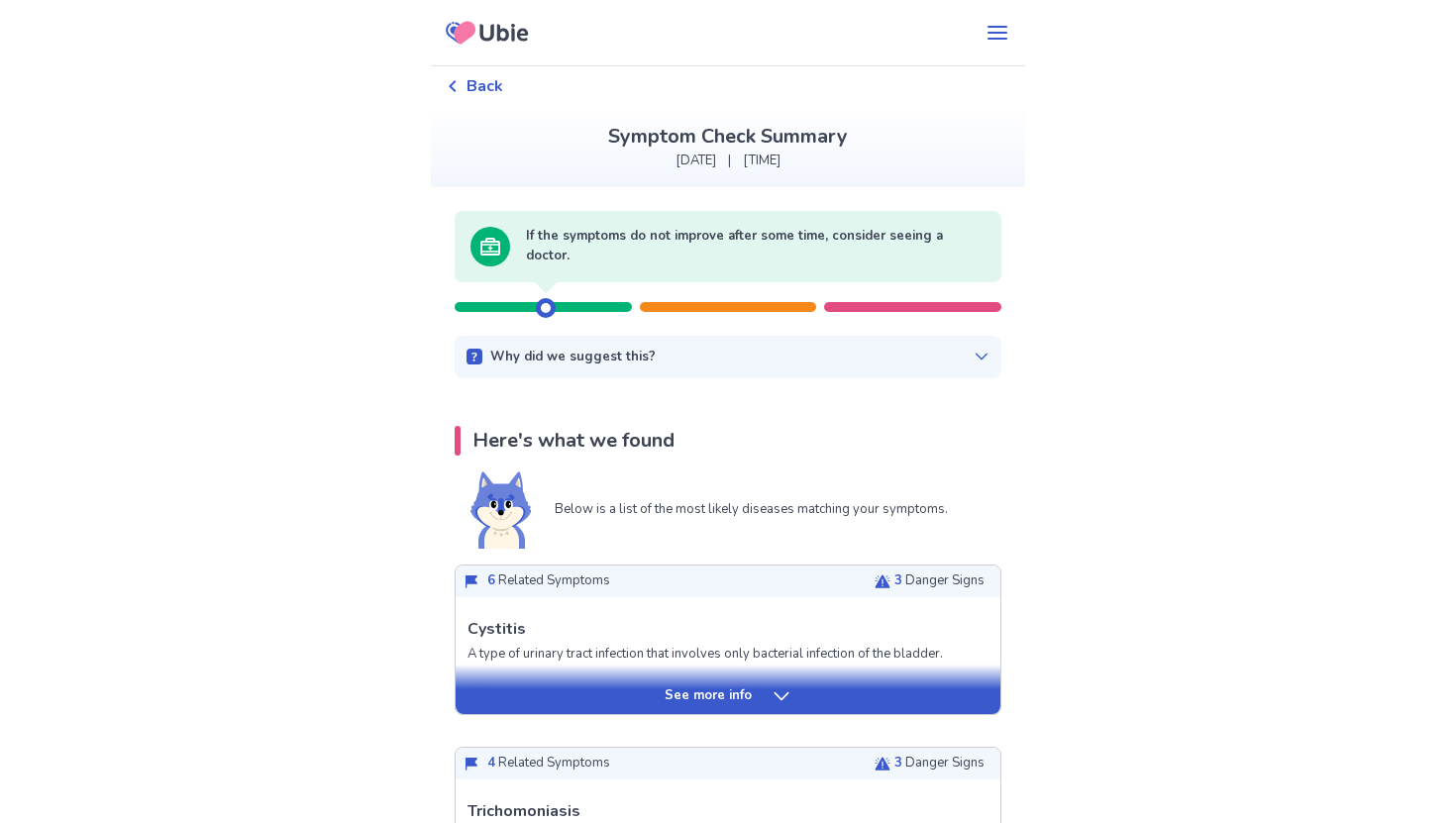 click 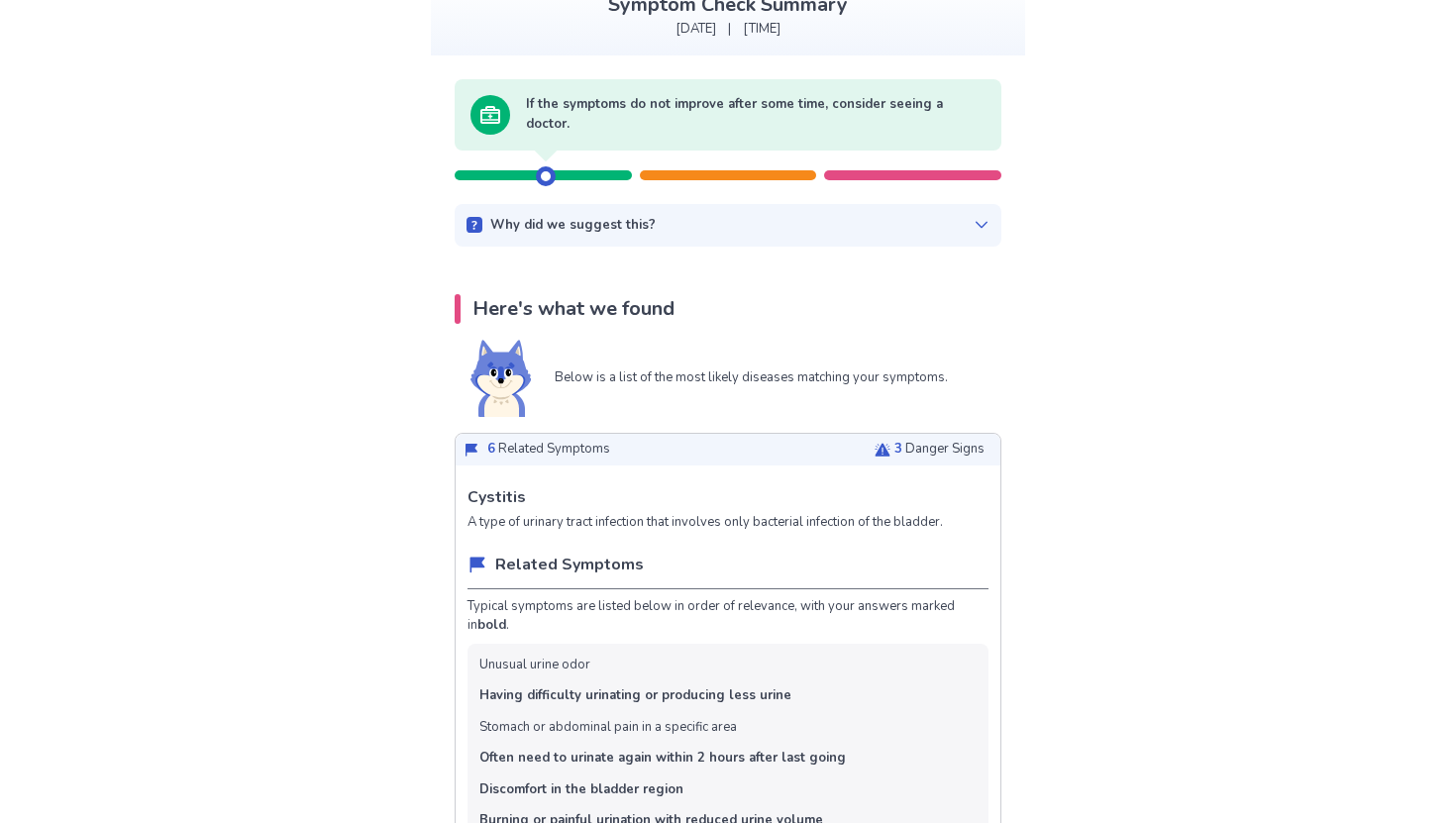 scroll, scrollTop: 0, scrollLeft: 0, axis: both 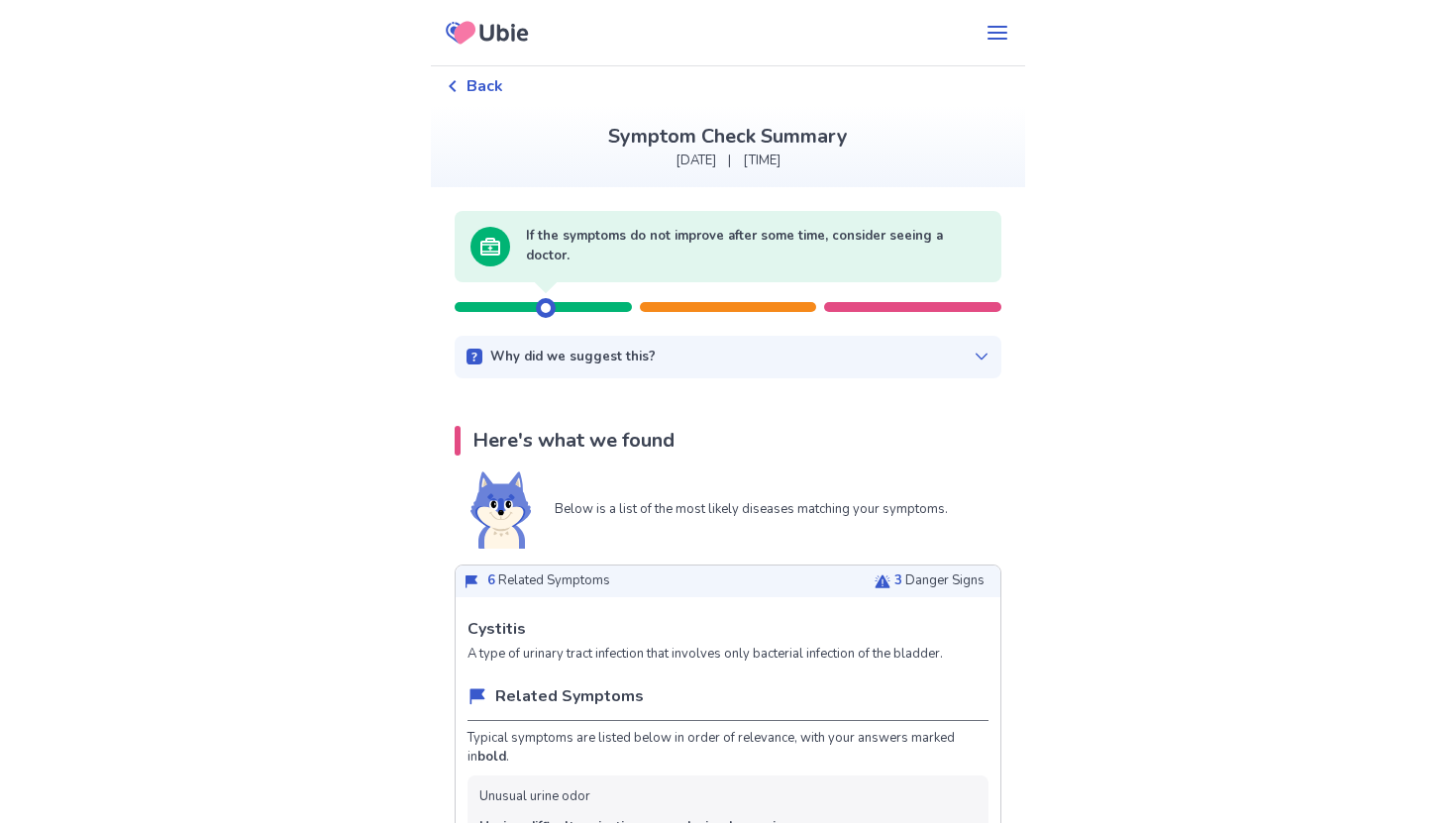 drag, startPoint x: 757, startPoint y: 308, endPoint x: 772, endPoint y: 302, distance: 16.155494 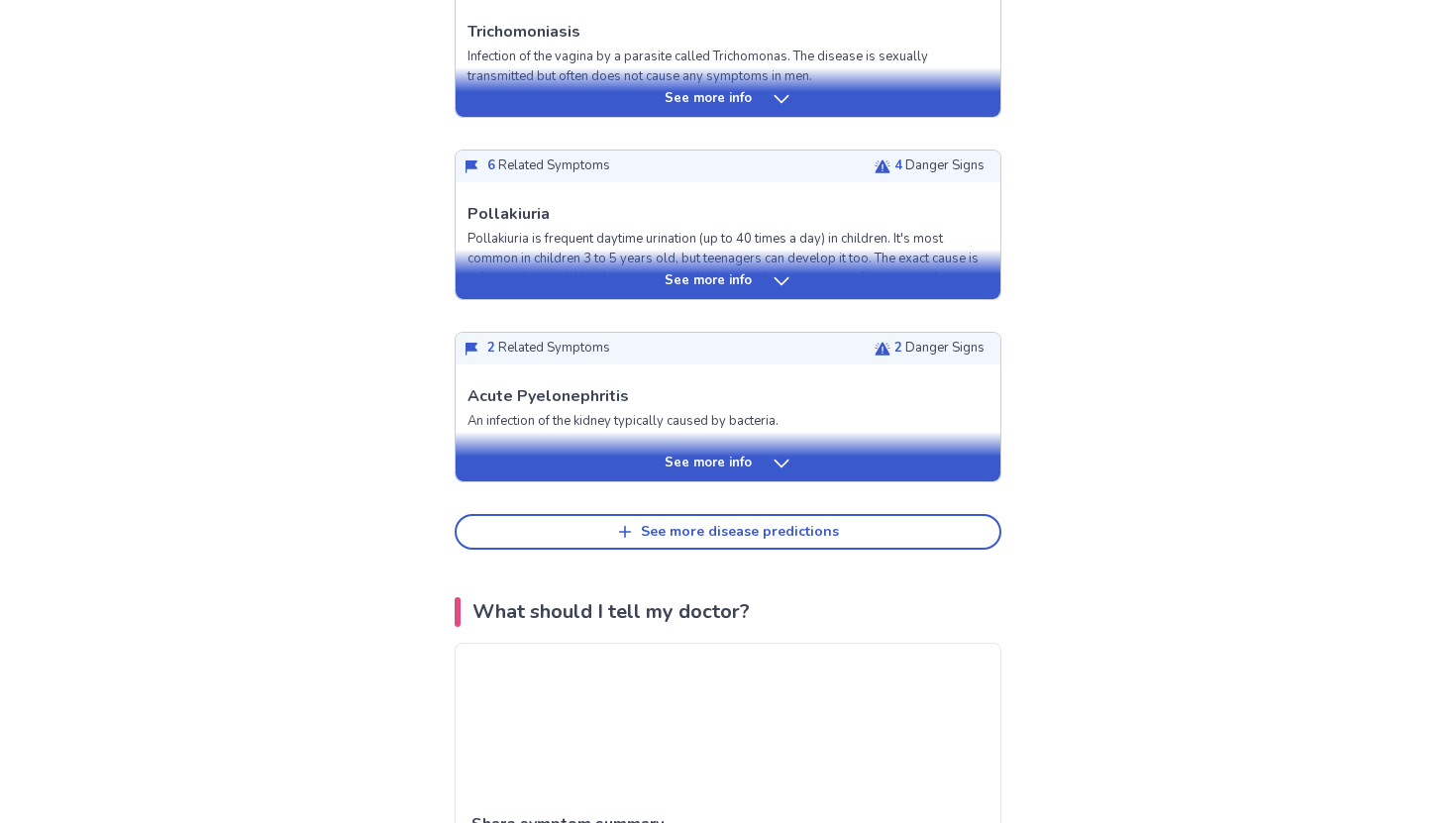 scroll, scrollTop: 2269, scrollLeft: 0, axis: vertical 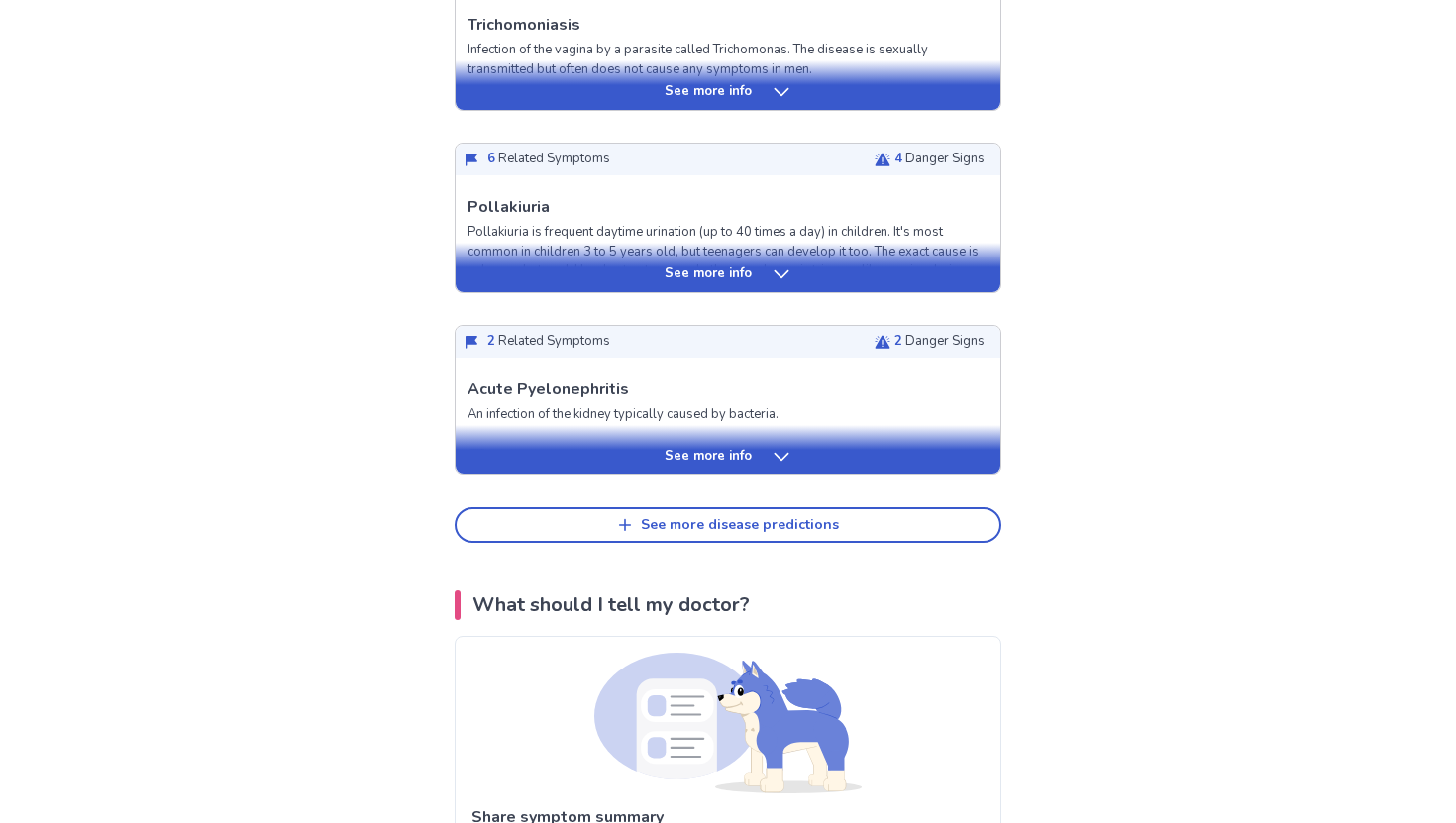 click 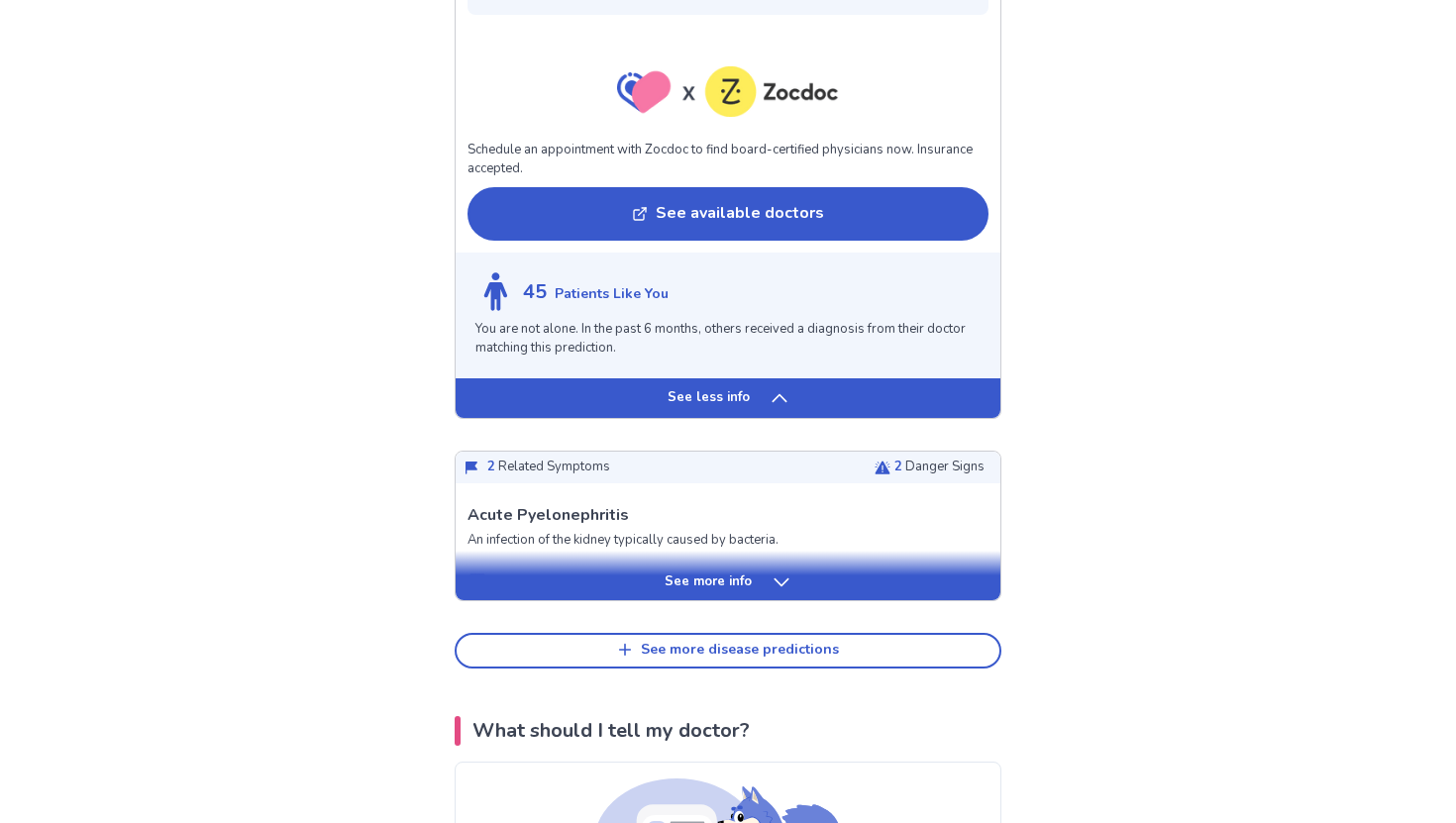 scroll, scrollTop: 3798, scrollLeft: 0, axis: vertical 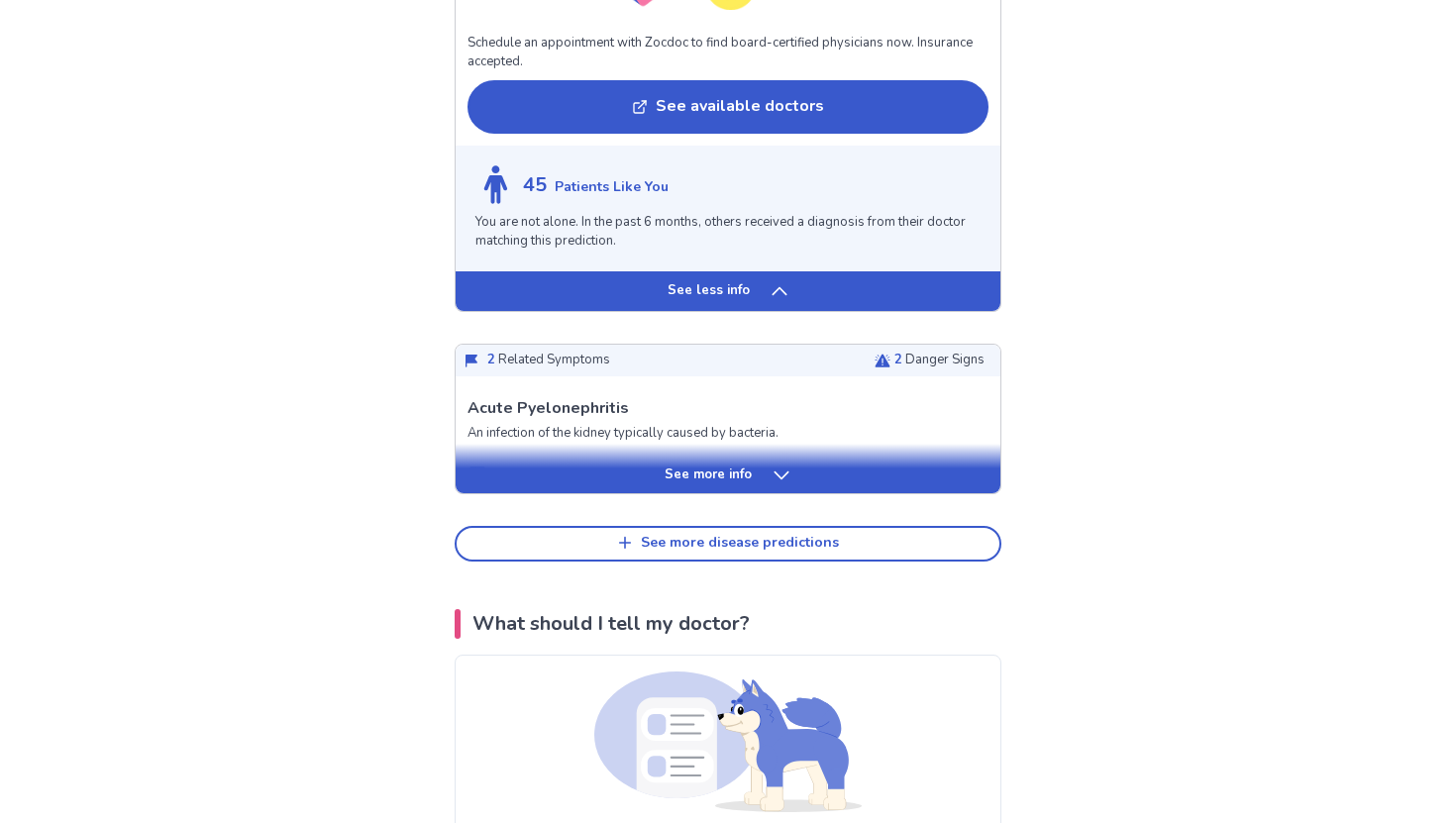 click on "See more info" at bounding box center (728, 468) 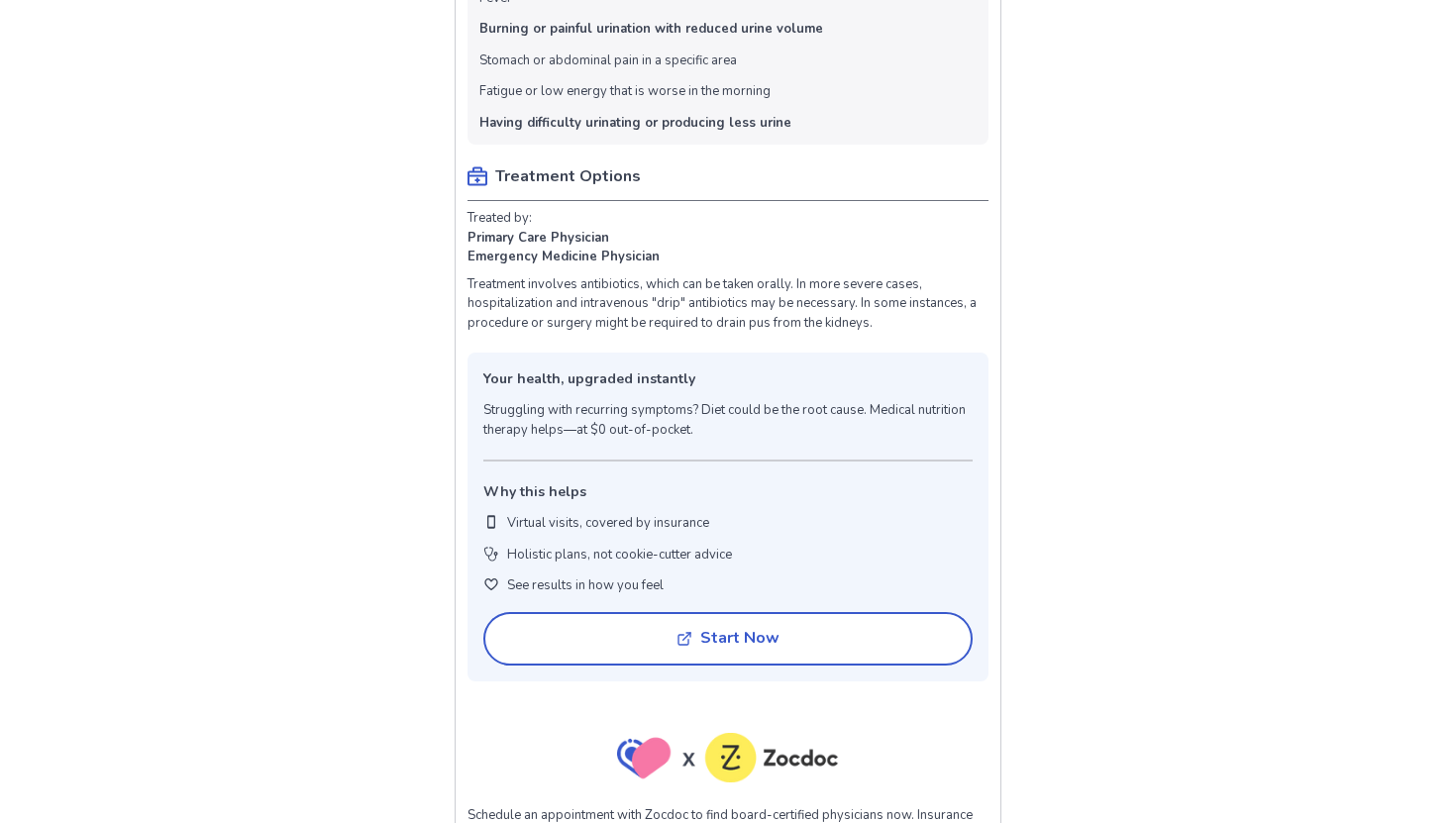 scroll, scrollTop: 4730, scrollLeft: 0, axis: vertical 